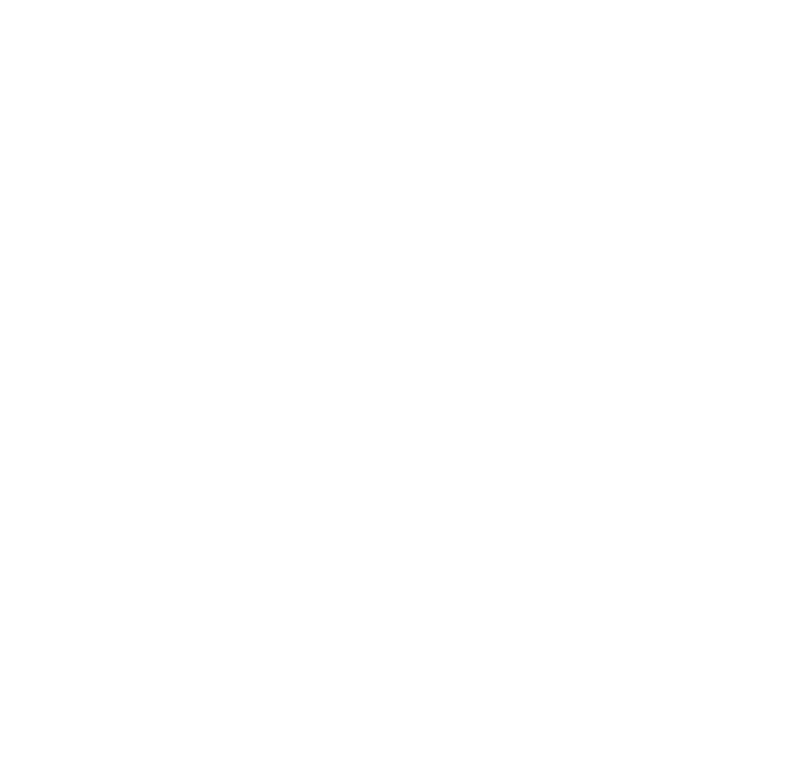 scroll, scrollTop: 0, scrollLeft: 0, axis: both 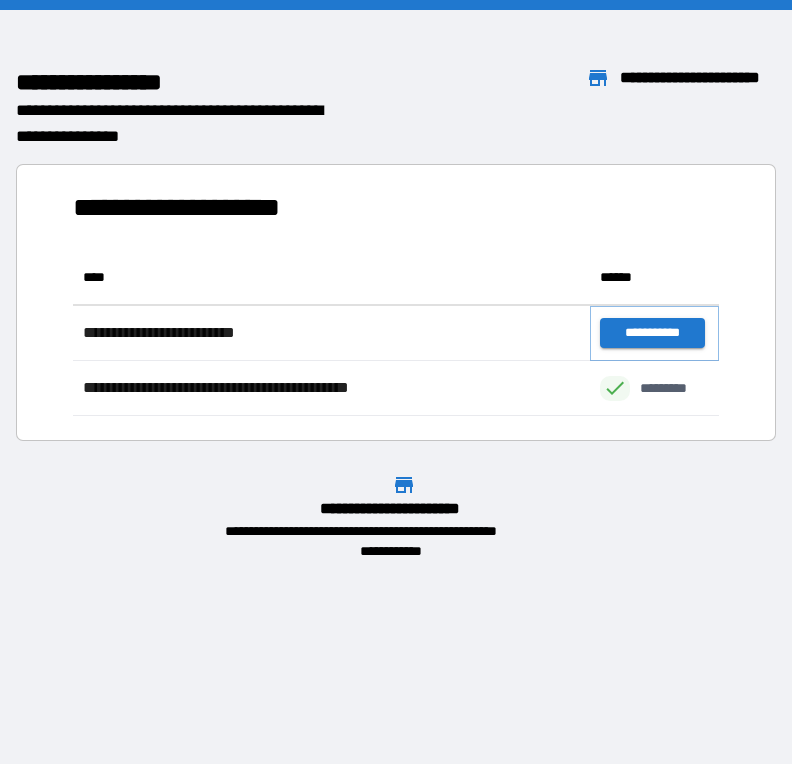 click on "**********" at bounding box center (652, 333) 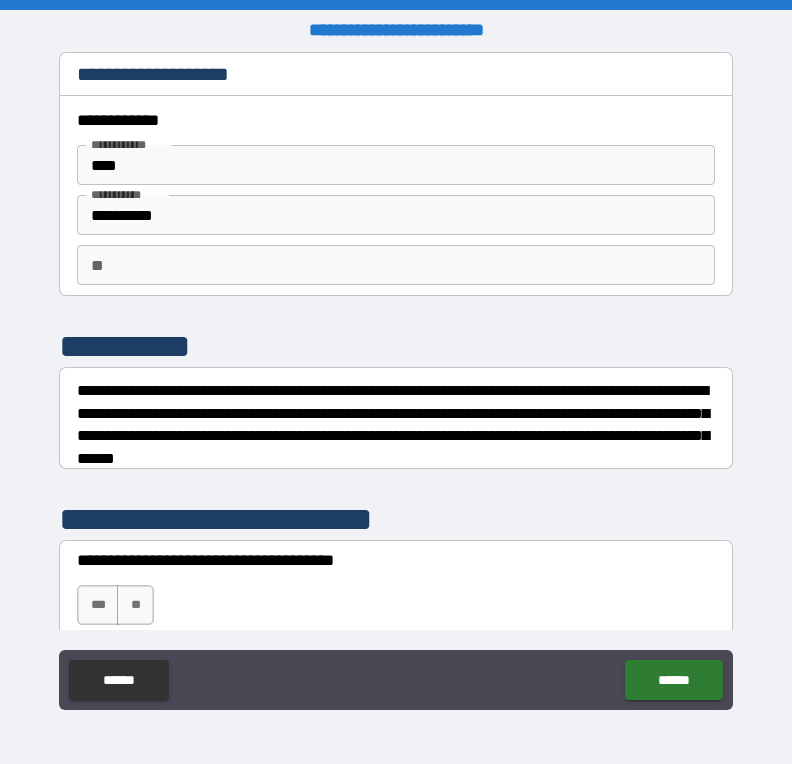 click on "**" at bounding box center (396, 265) 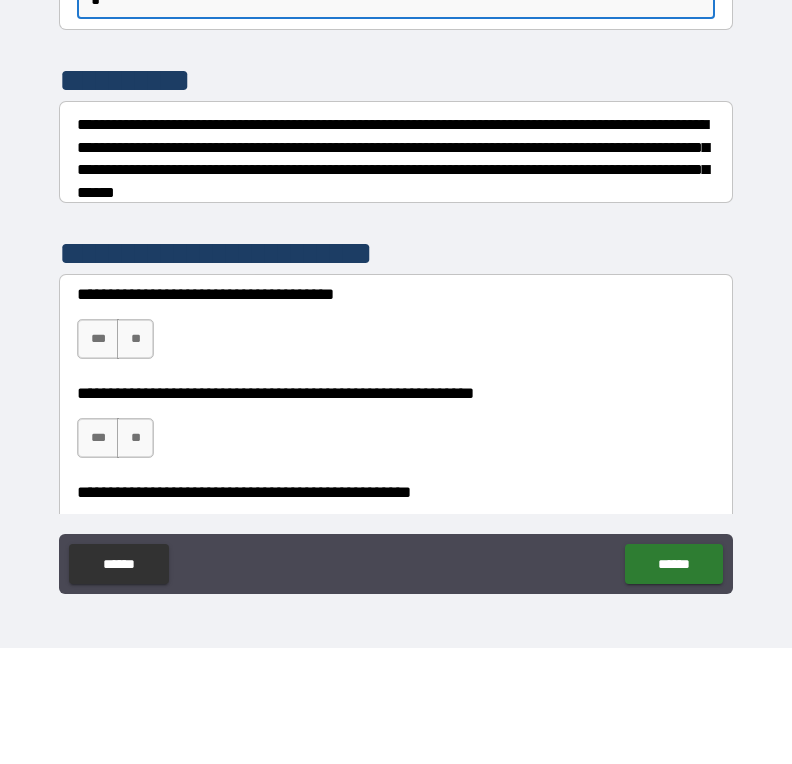 scroll, scrollTop: 208, scrollLeft: 0, axis: vertical 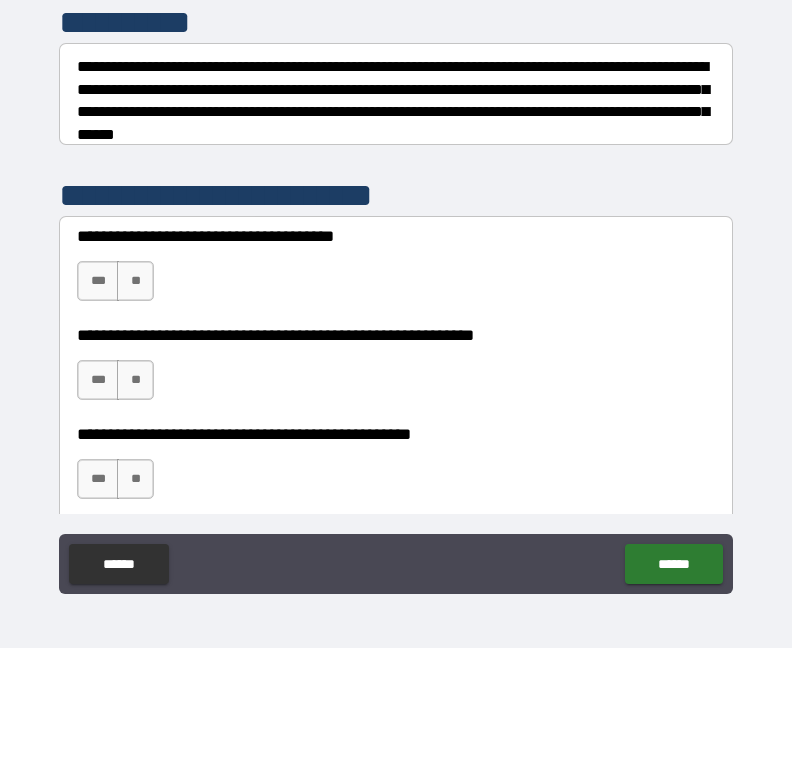 type on "*" 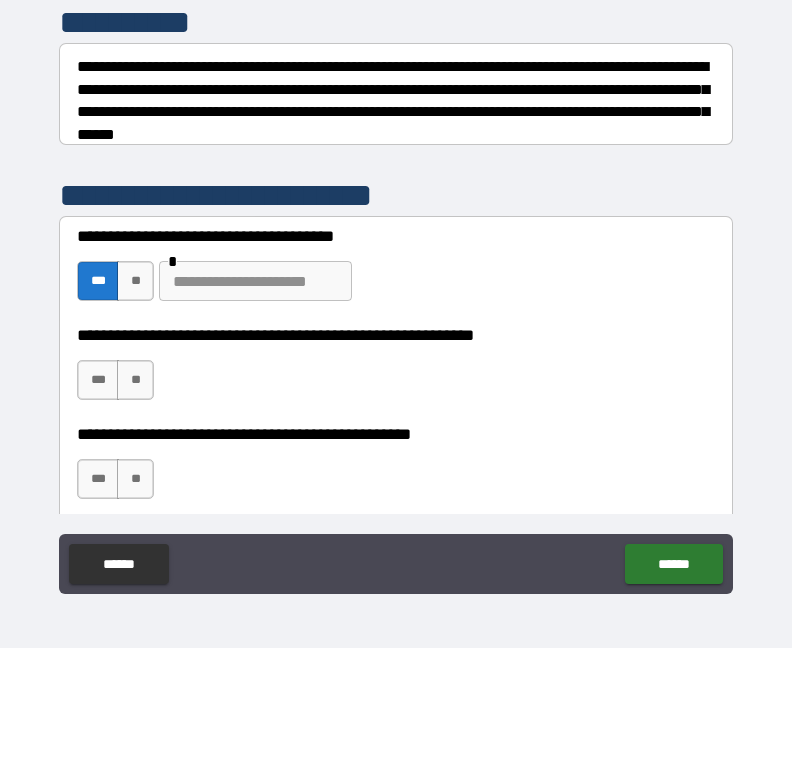 scroll, scrollTop: 31, scrollLeft: 0, axis: vertical 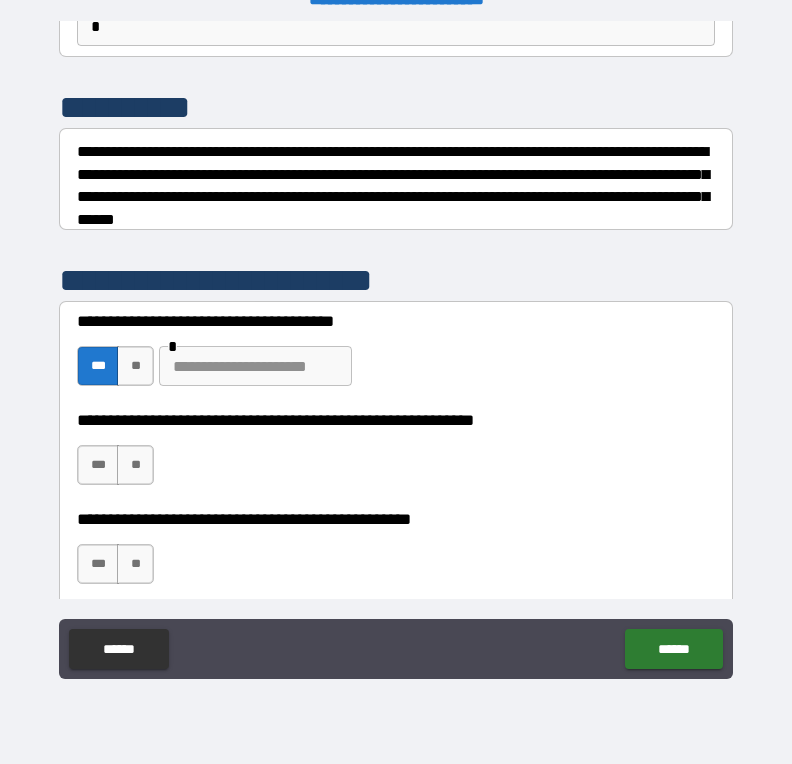 click on "***" at bounding box center (98, 465) 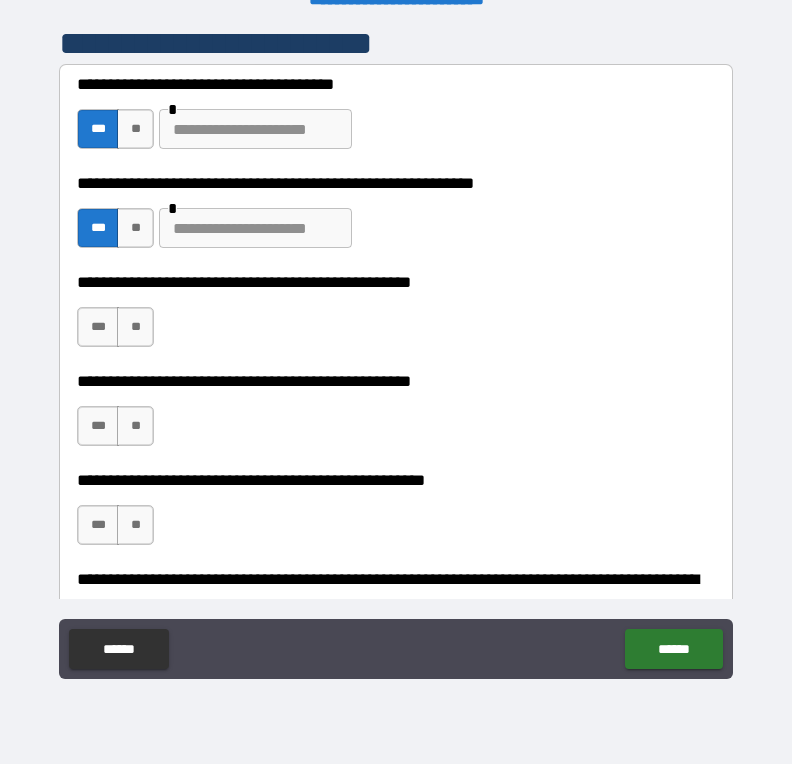 scroll, scrollTop: 445, scrollLeft: 0, axis: vertical 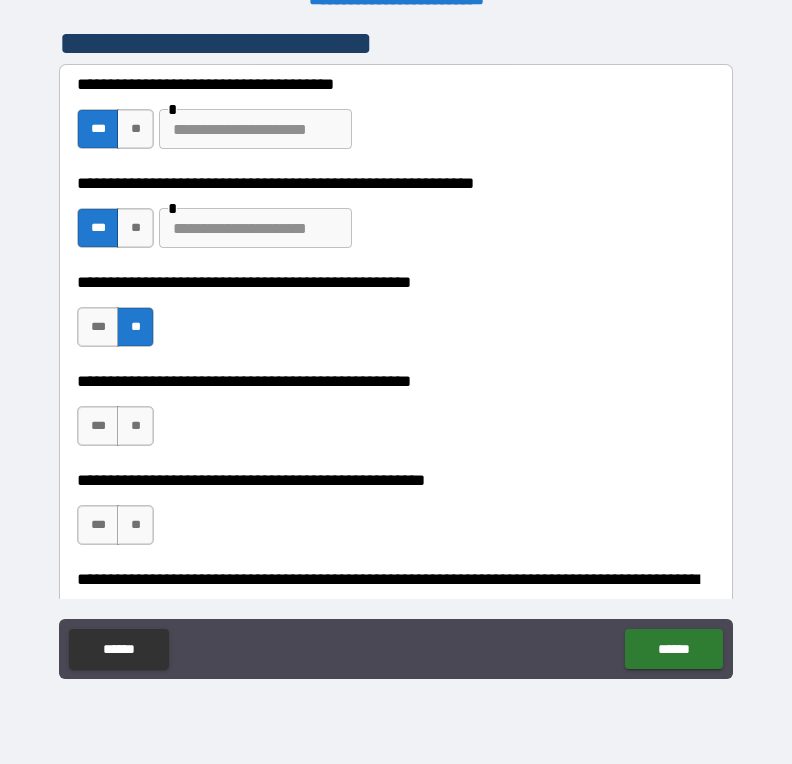 click on "***" at bounding box center (98, 426) 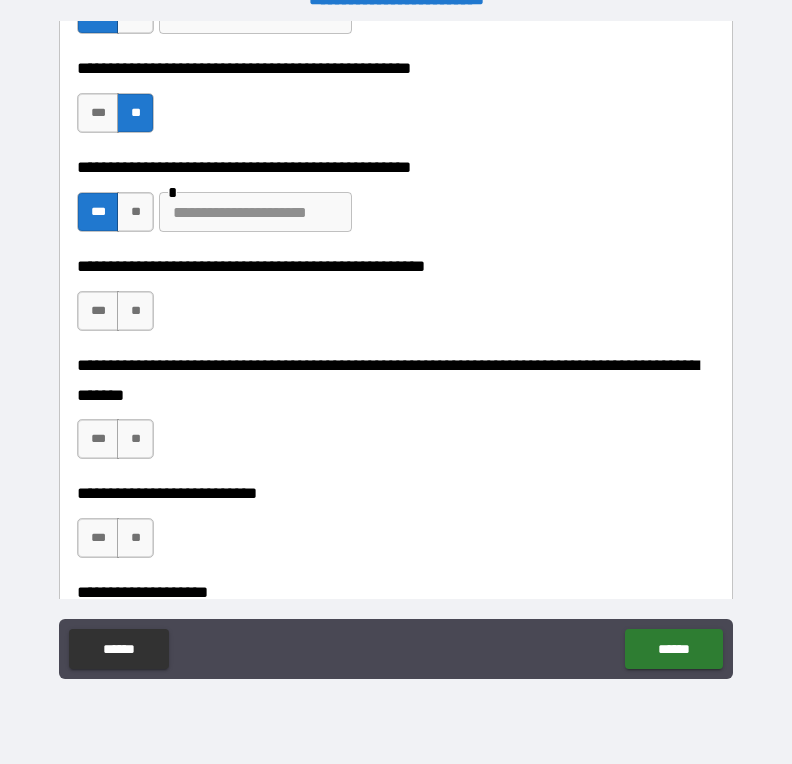 scroll, scrollTop: 661, scrollLeft: 0, axis: vertical 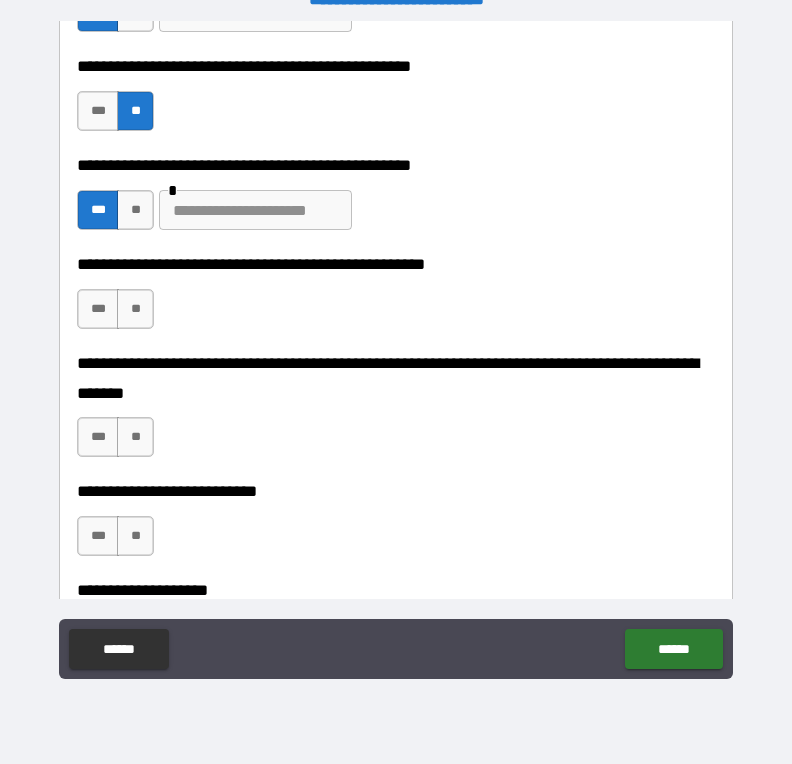 click on "**" at bounding box center (135, 309) 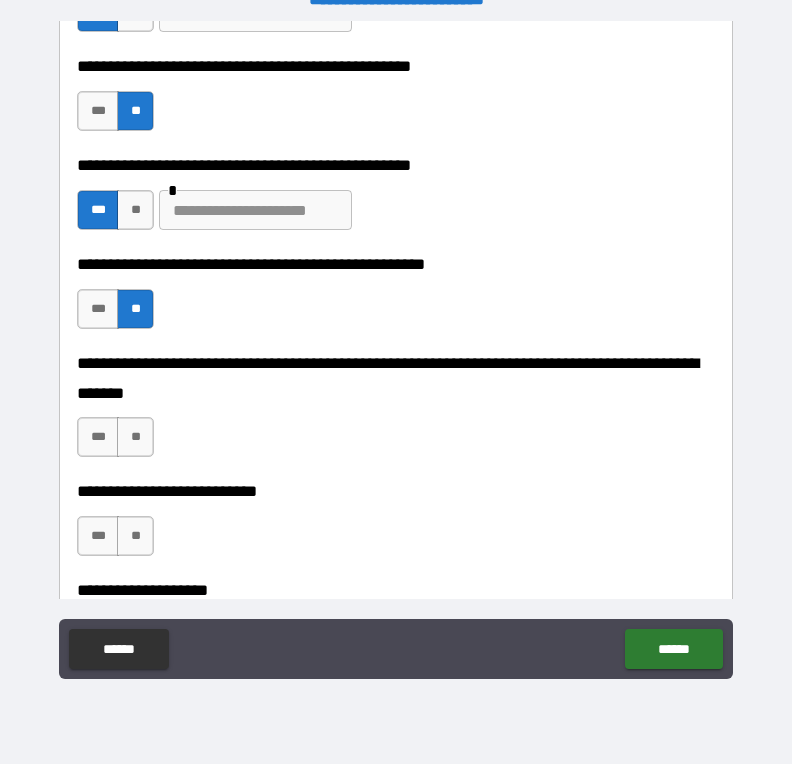 click on "**" at bounding box center [135, 437] 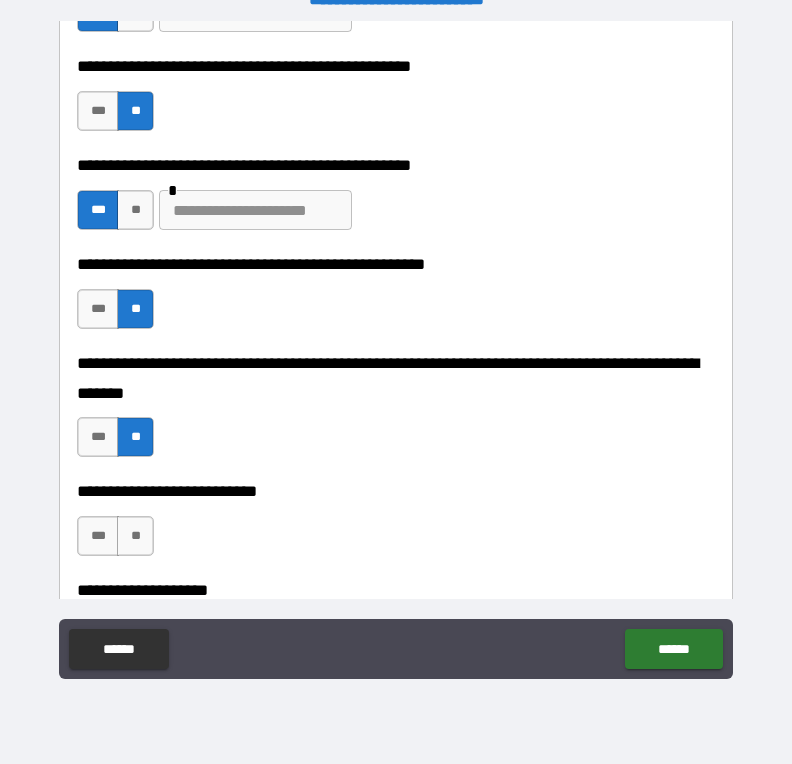 click on "**" at bounding box center (135, 536) 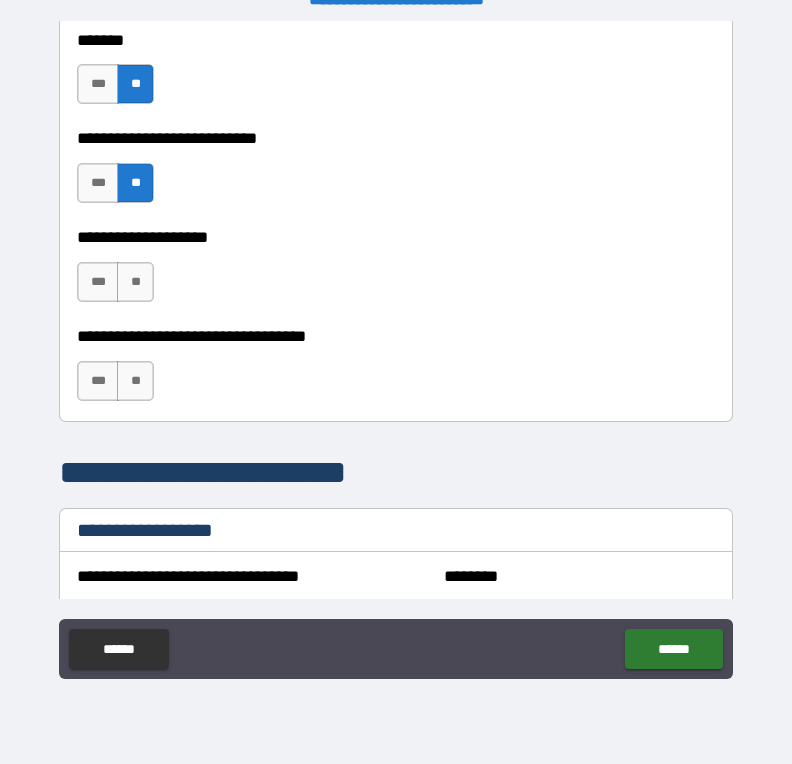 scroll, scrollTop: 1025, scrollLeft: 0, axis: vertical 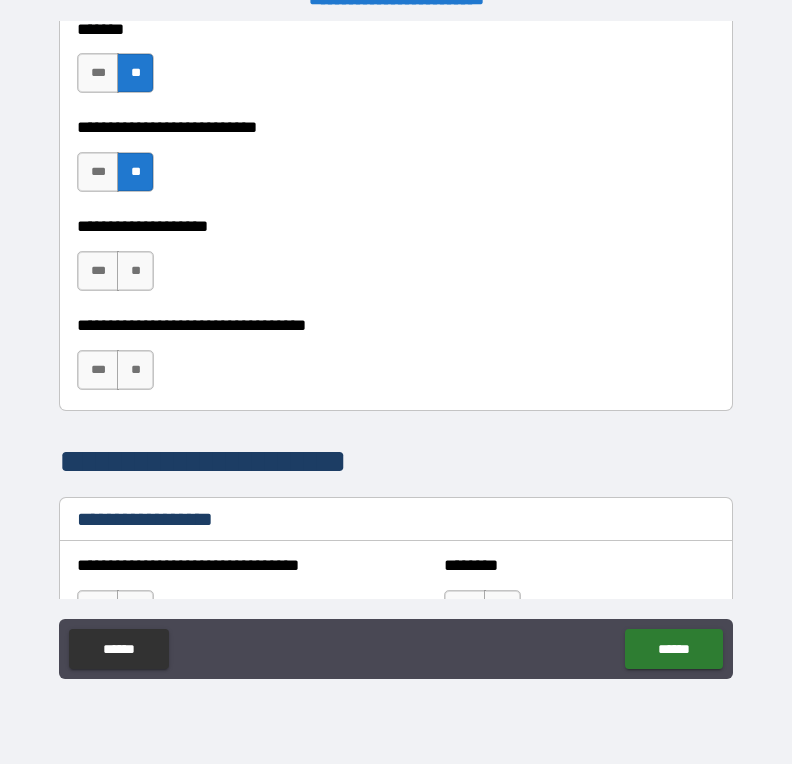 click on "**" at bounding box center [135, 271] 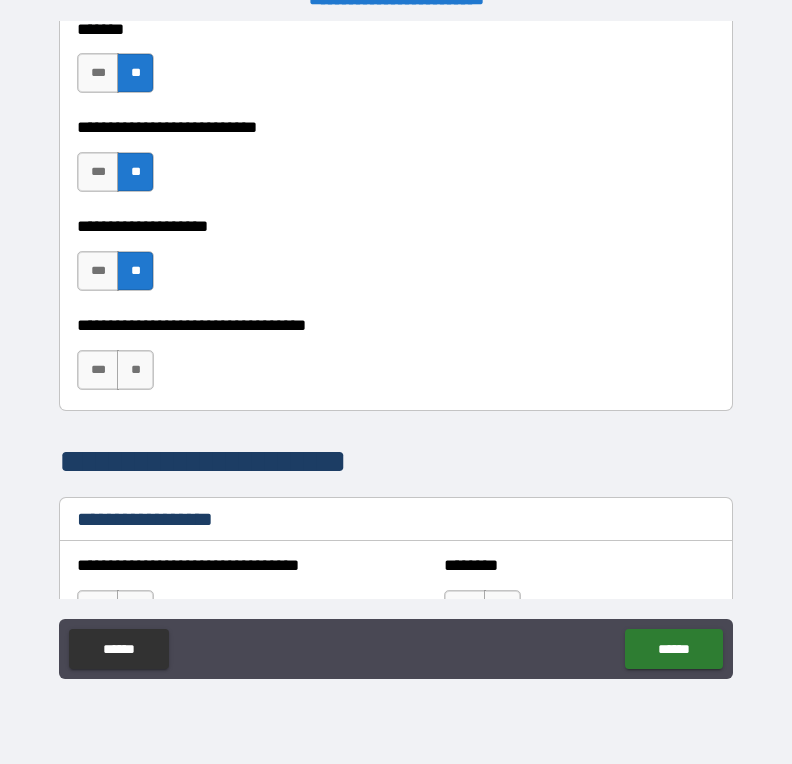 click on "**" at bounding box center [135, 370] 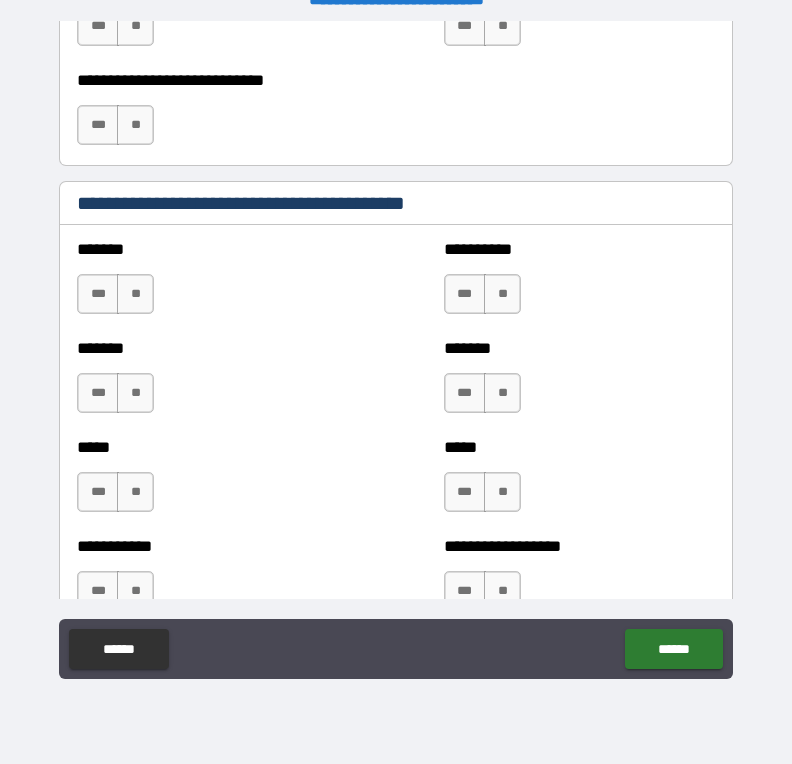 scroll, scrollTop: 1615, scrollLeft: 0, axis: vertical 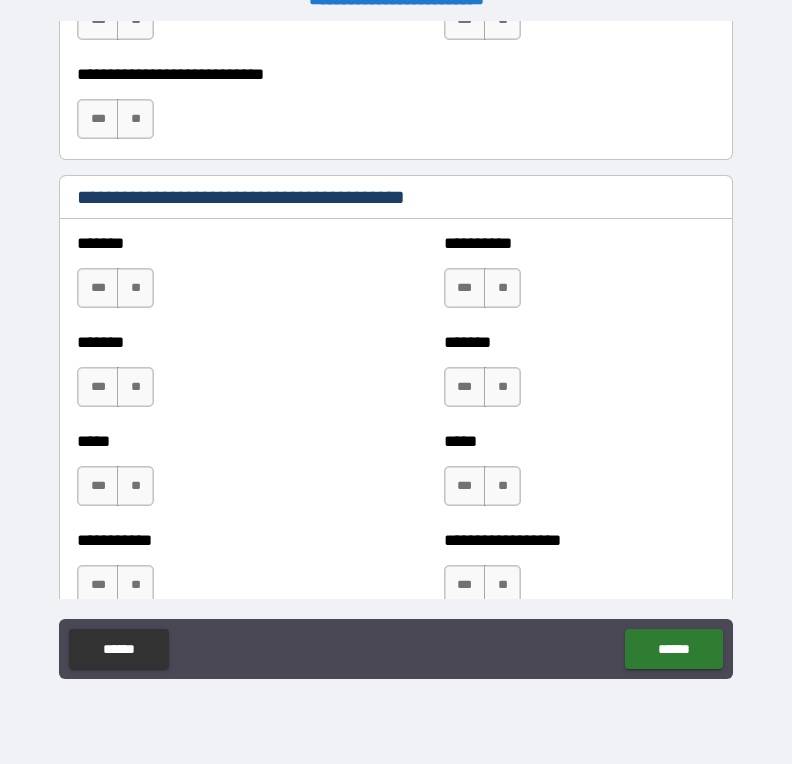click on "**" at bounding box center (135, 288) 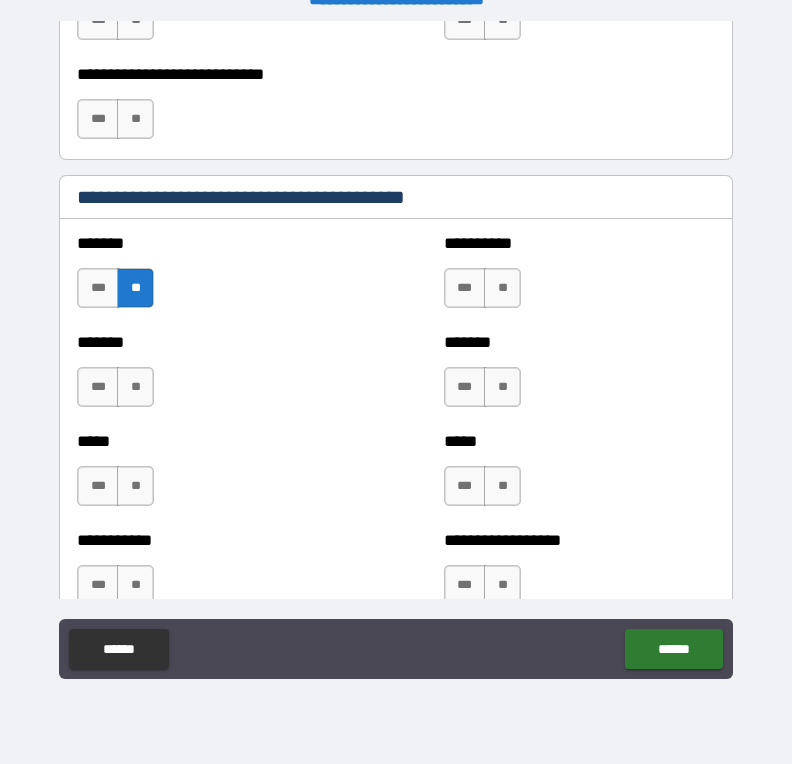 click on "**" at bounding box center (135, 387) 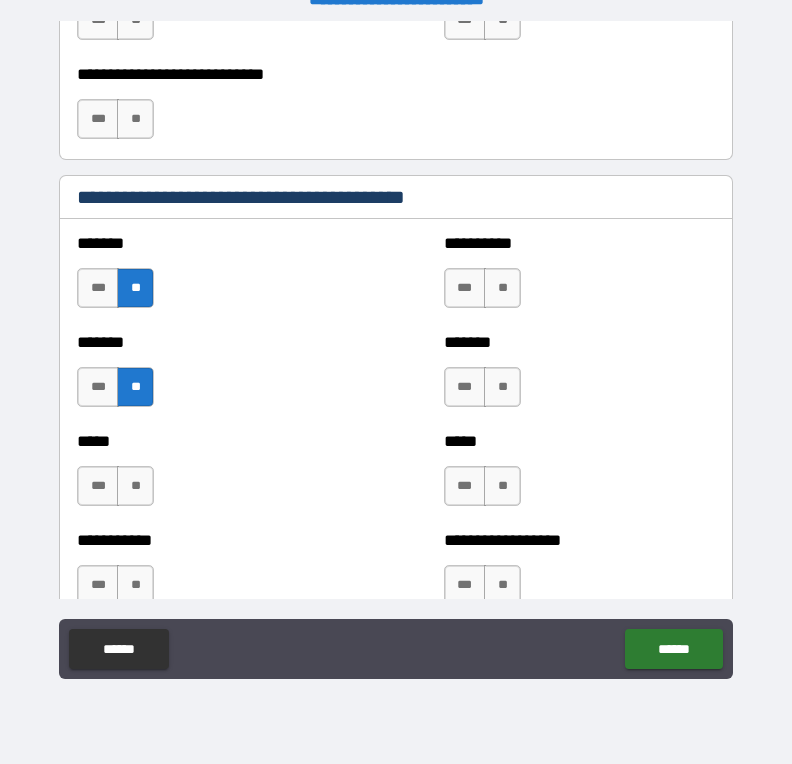 click on "**" at bounding box center [135, 486] 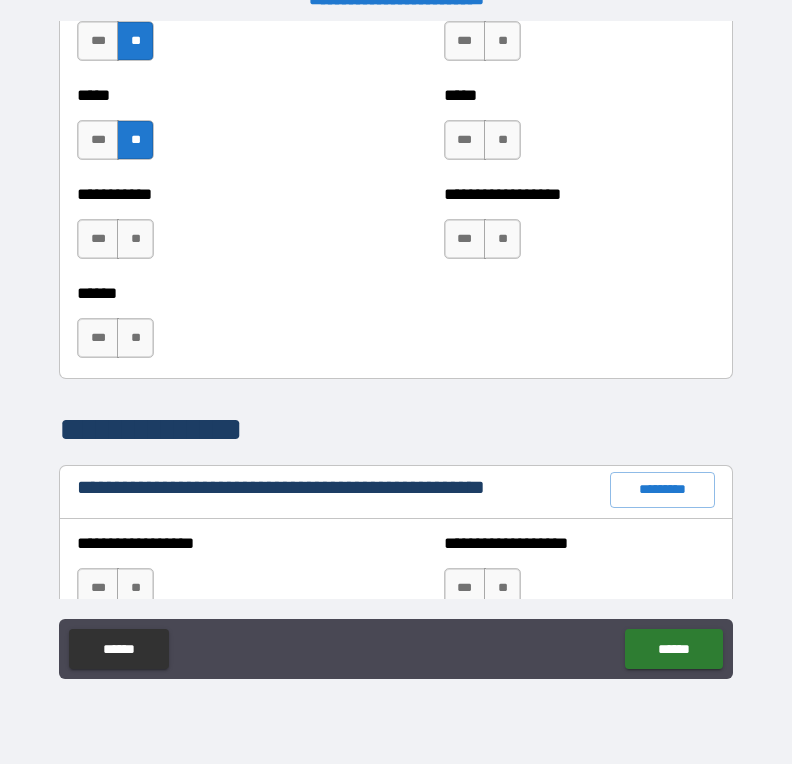 scroll, scrollTop: 1966, scrollLeft: 0, axis: vertical 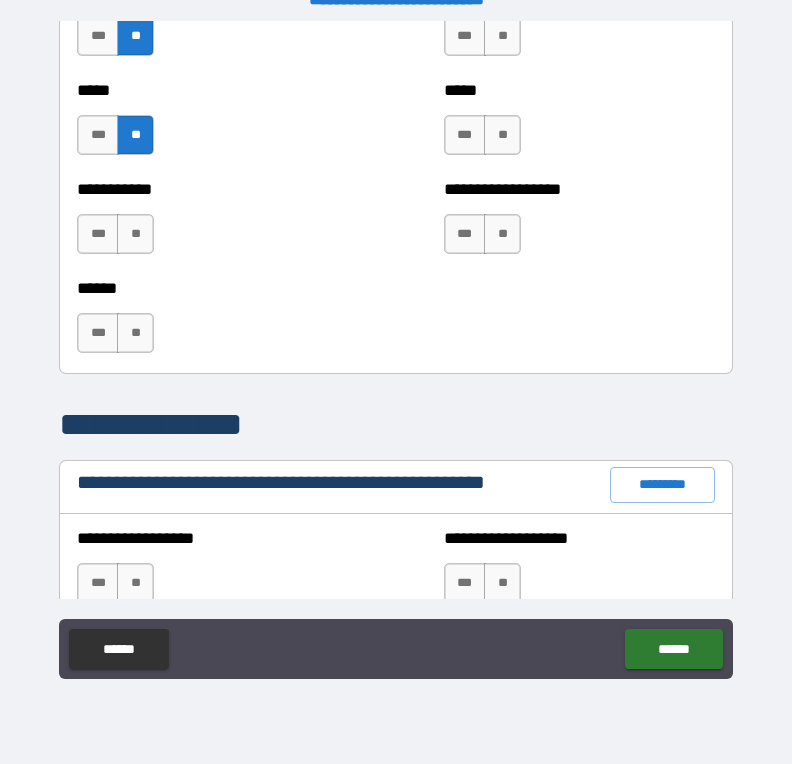 click on "**" at bounding box center (135, 234) 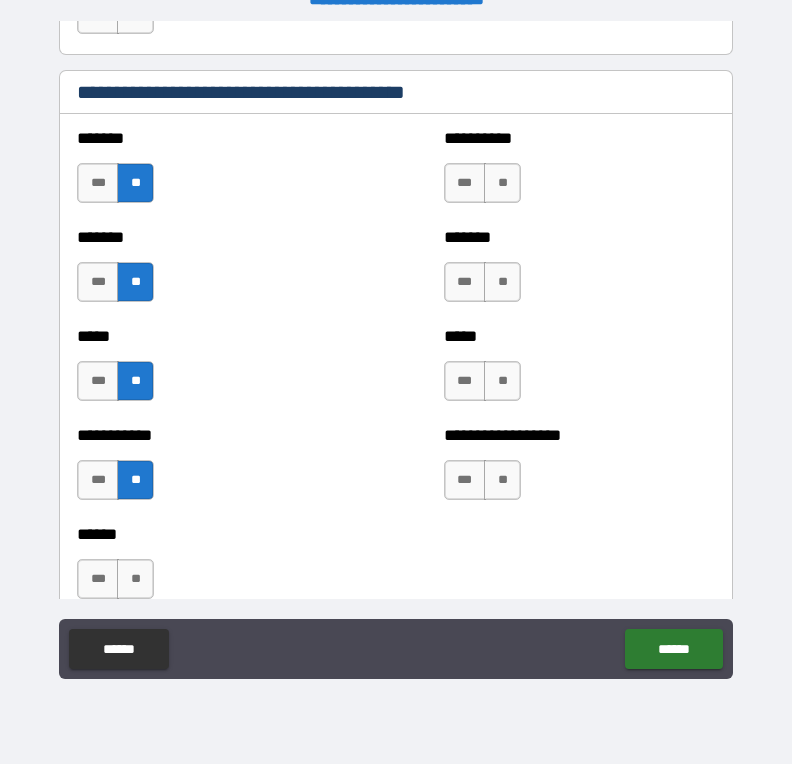 scroll, scrollTop: 1723, scrollLeft: 0, axis: vertical 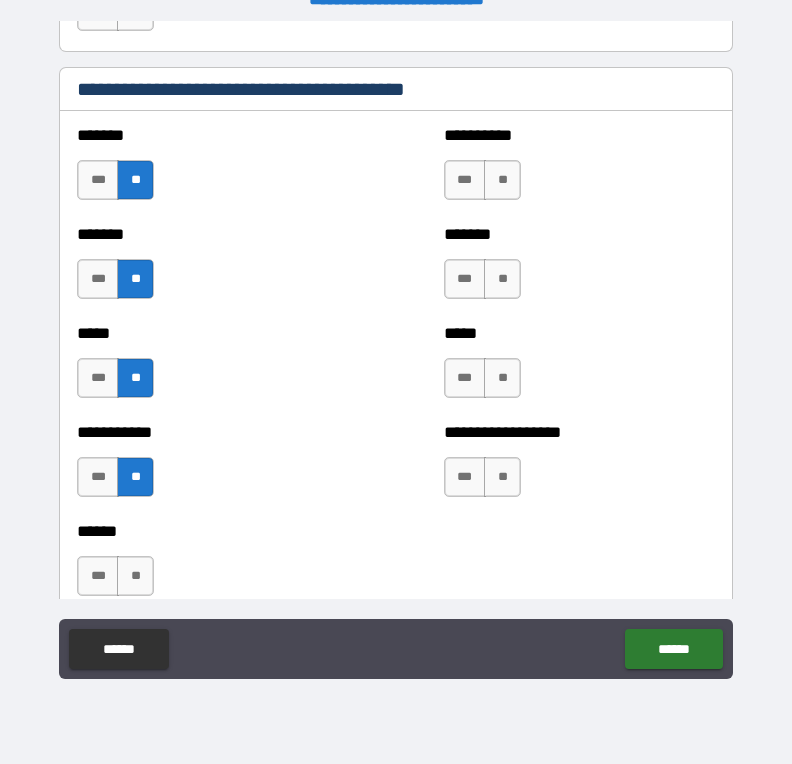 click on "***" at bounding box center [465, 180] 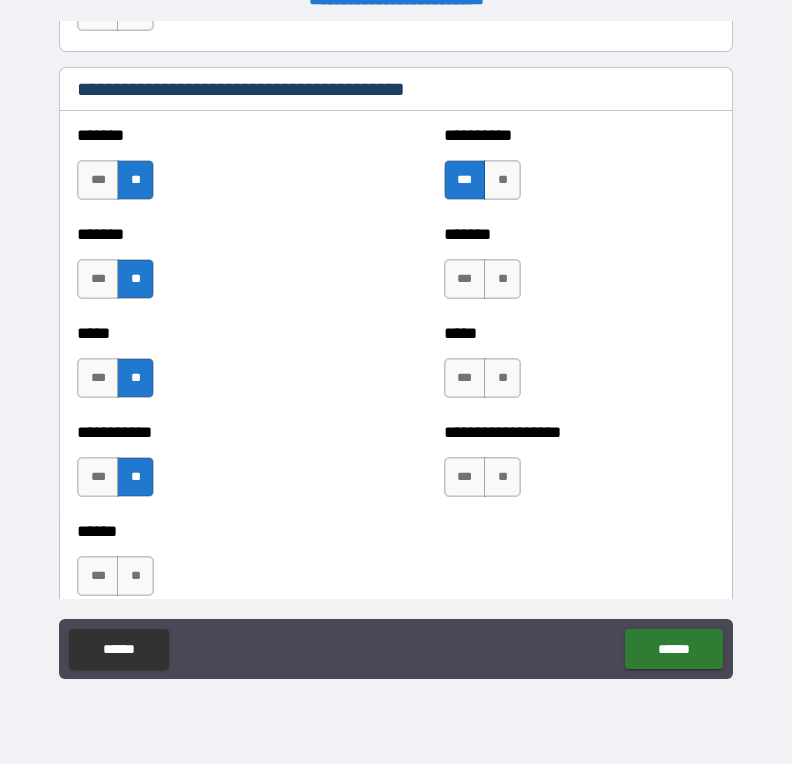 click on "**" at bounding box center [502, 279] 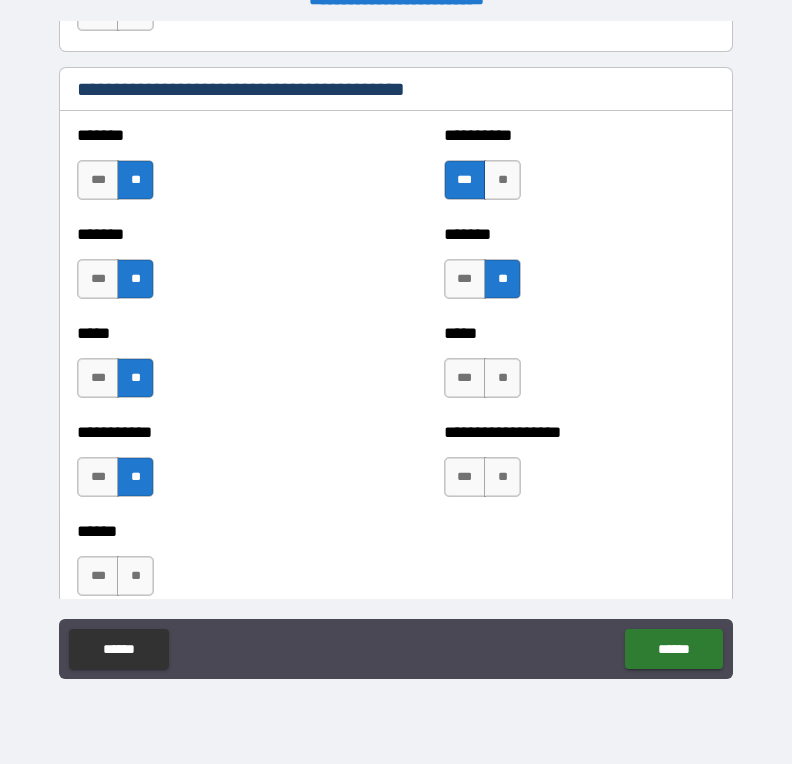 click on "**" at bounding box center (502, 378) 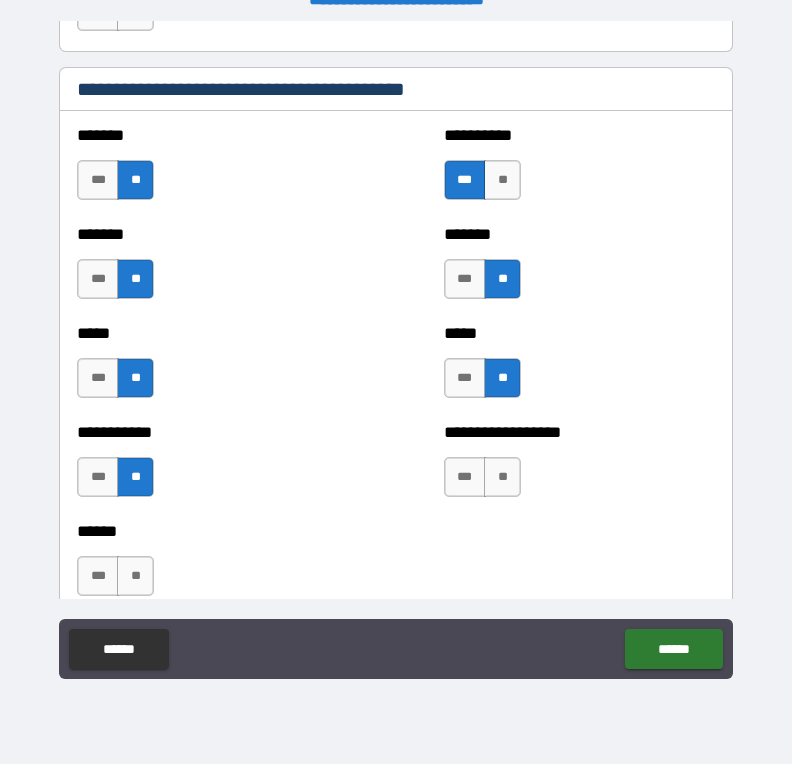 click on "**" at bounding box center (502, 477) 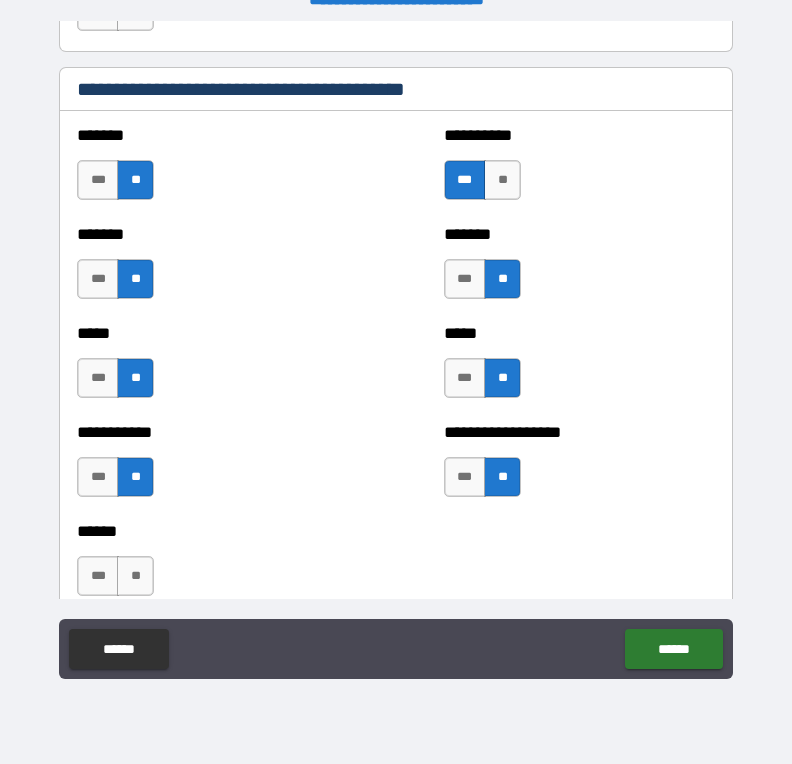 click on "**" at bounding box center [502, 180] 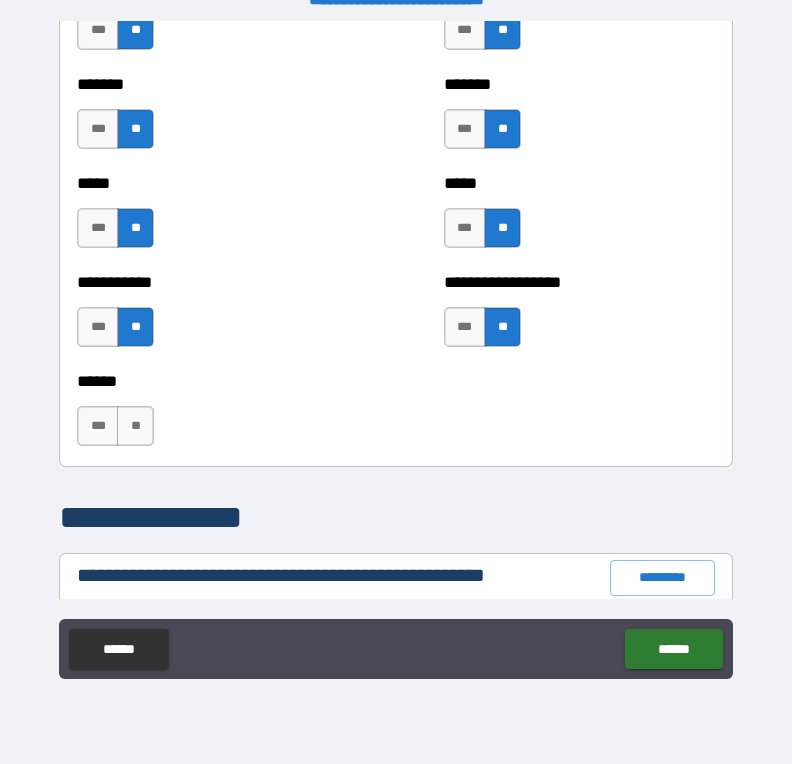 scroll, scrollTop: 1874, scrollLeft: 0, axis: vertical 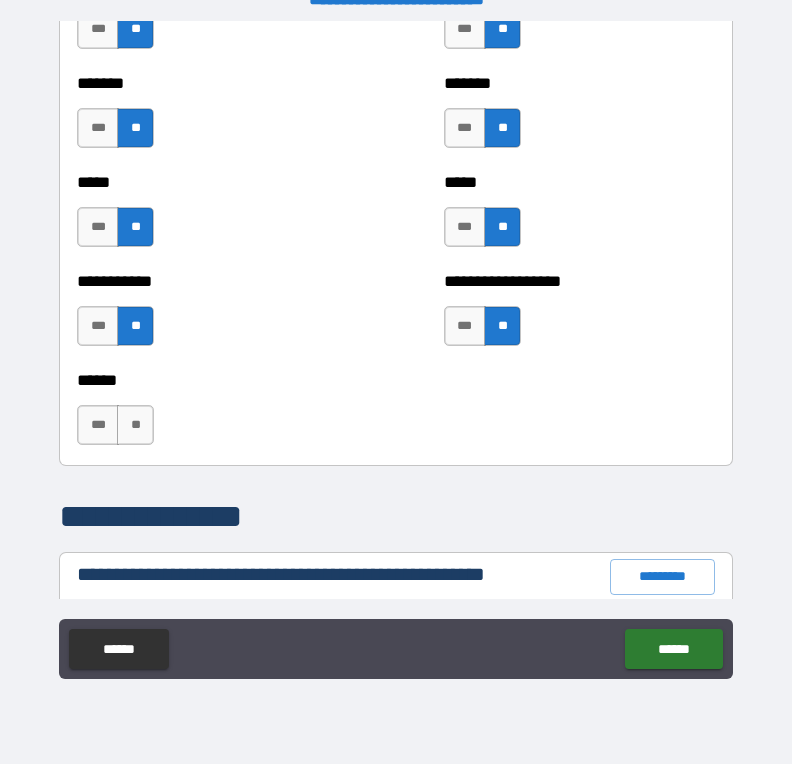 click on "***" at bounding box center (98, 425) 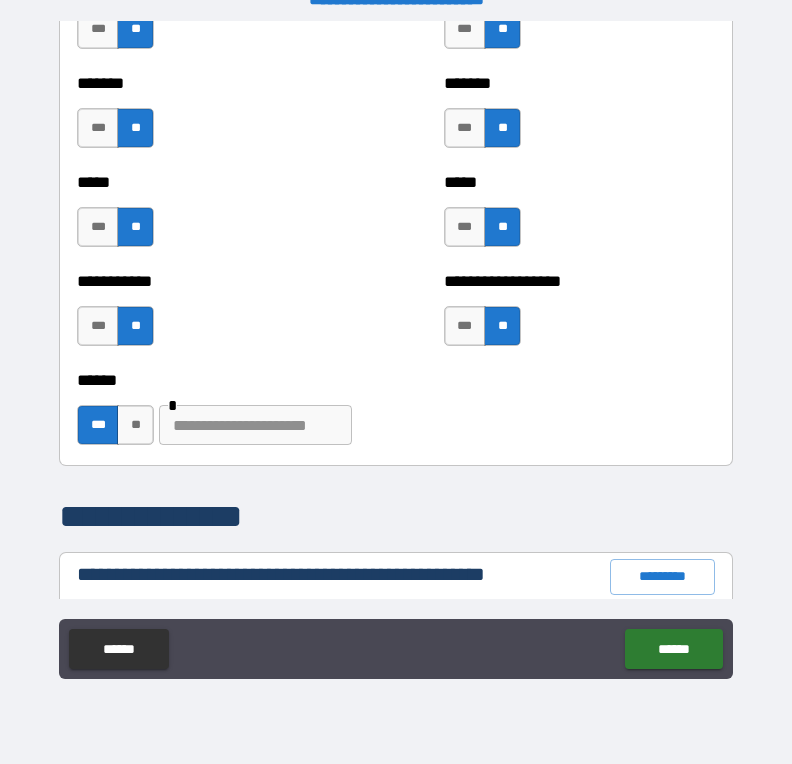 click at bounding box center [255, 425] 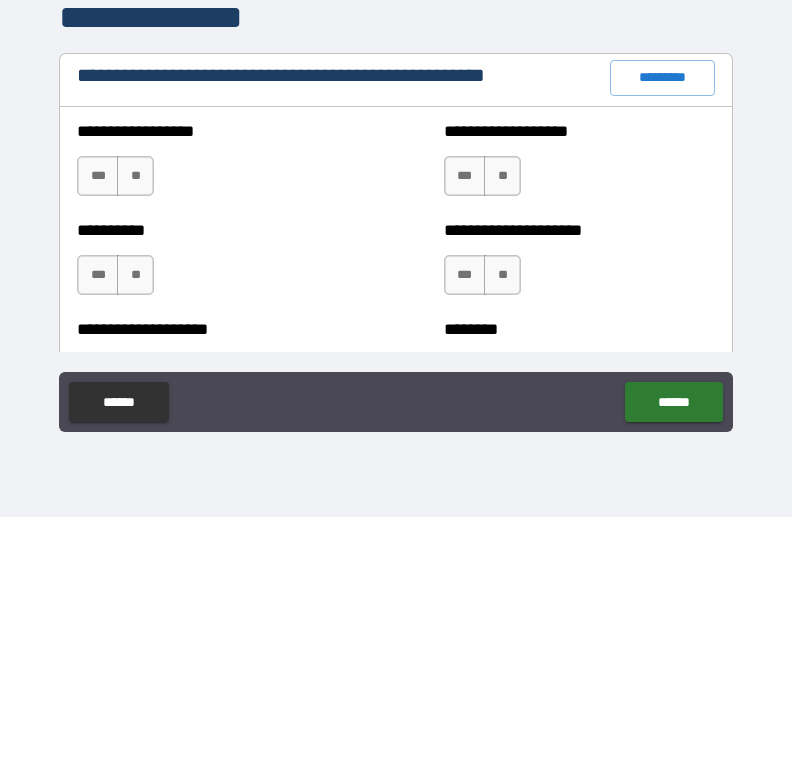 scroll, scrollTop: 2127, scrollLeft: 0, axis: vertical 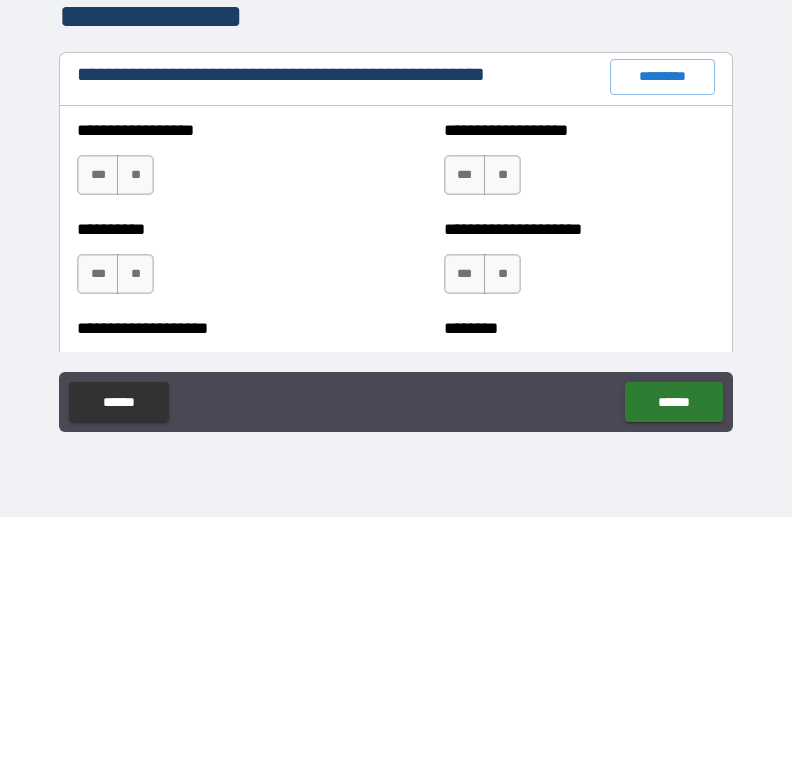 type on "**" 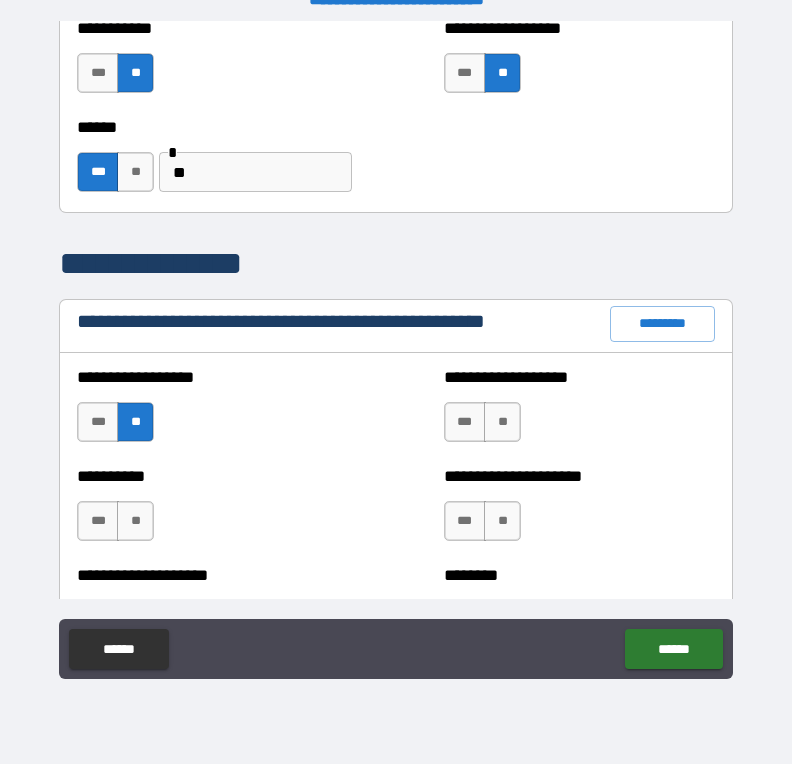 click on "**" at bounding box center (135, 521) 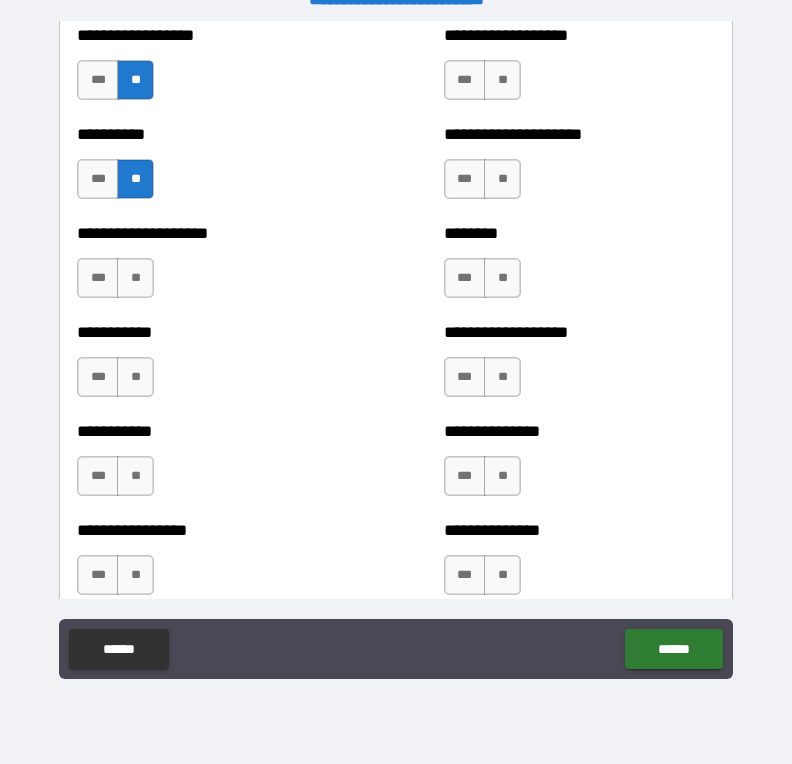 scroll, scrollTop: 2472, scrollLeft: 0, axis: vertical 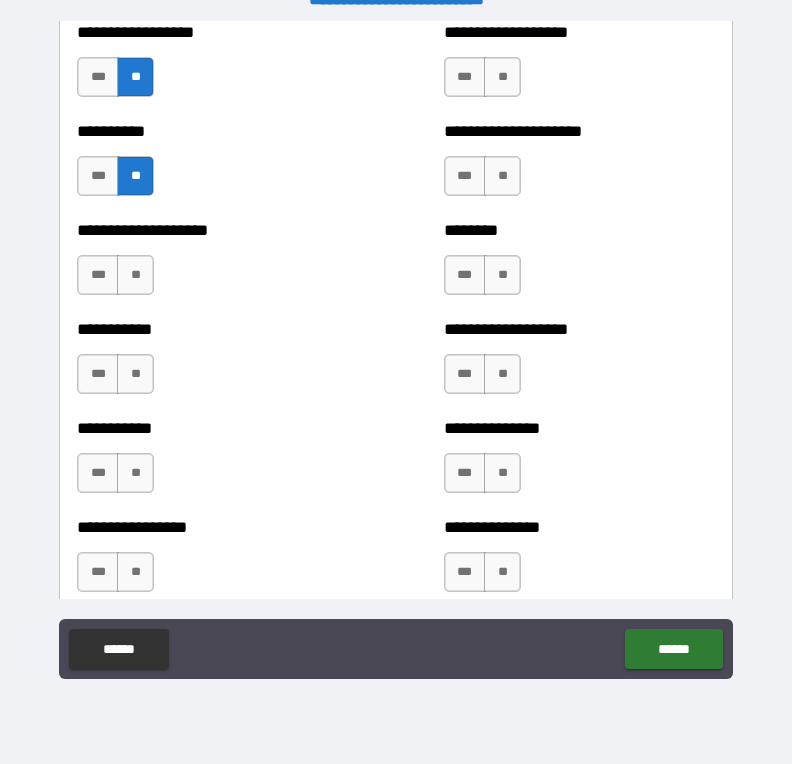 click on "**" at bounding box center [135, 275] 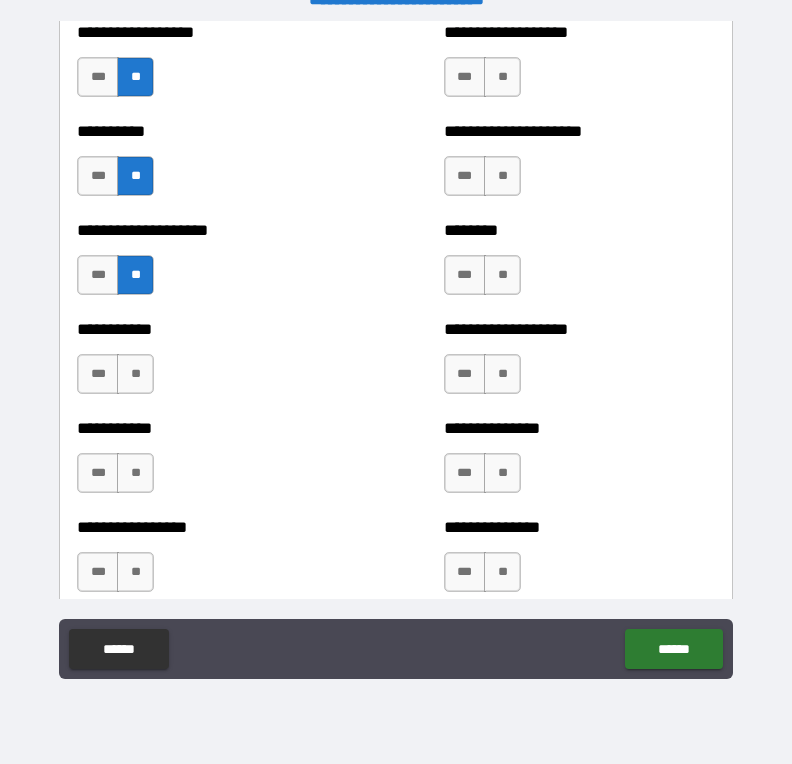 click on "**" at bounding box center [135, 374] 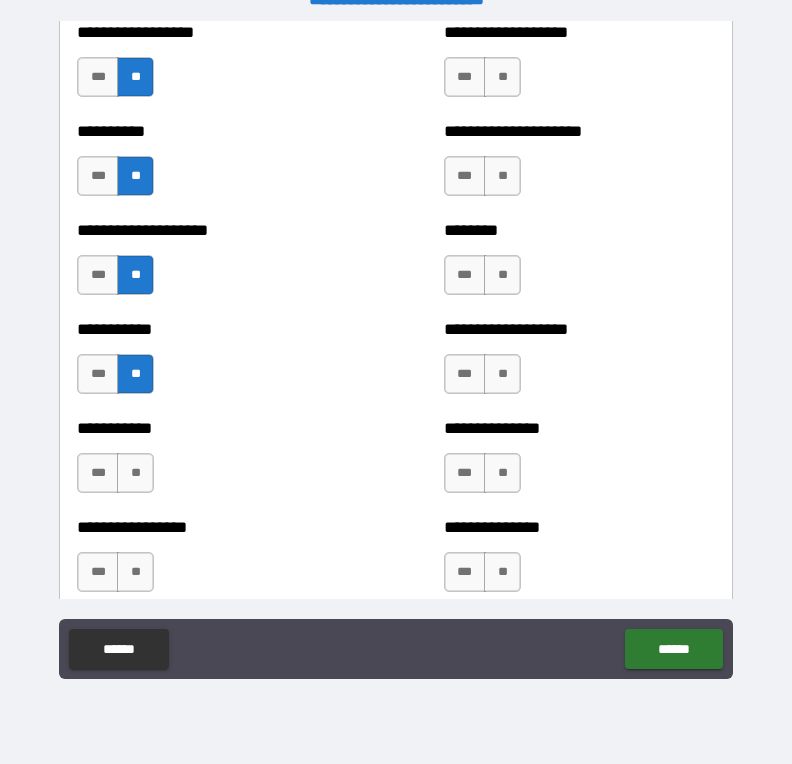 click on "**" at bounding box center [135, 473] 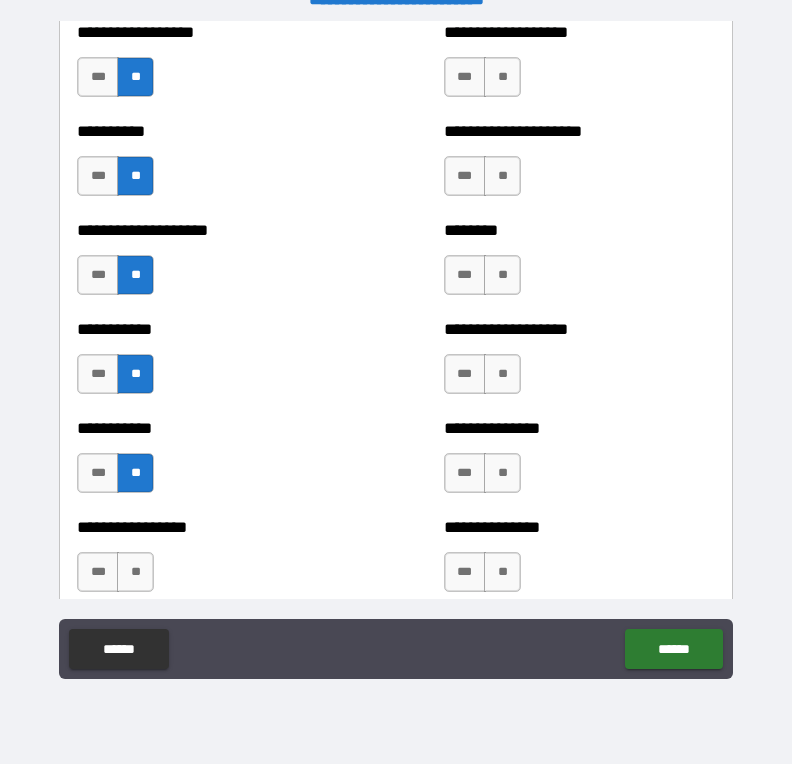 click on "**" at bounding box center (135, 572) 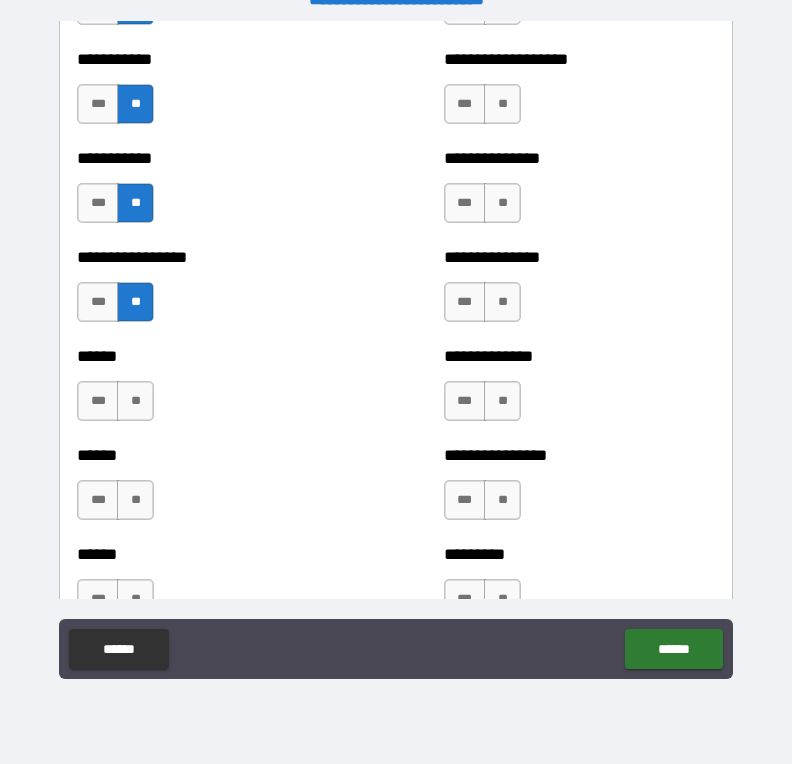 scroll, scrollTop: 2765, scrollLeft: 0, axis: vertical 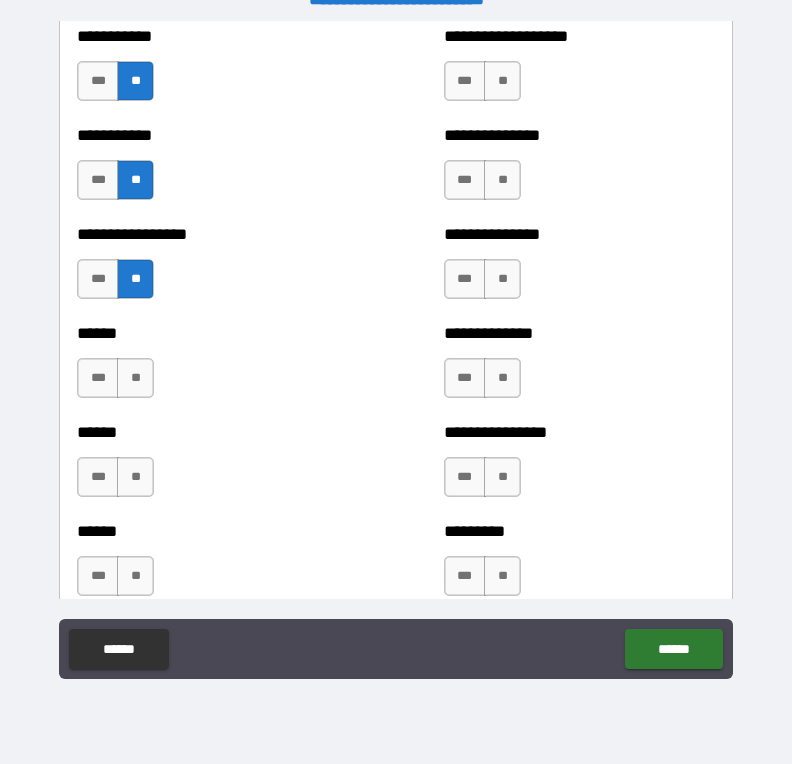 click on "***" at bounding box center (98, 378) 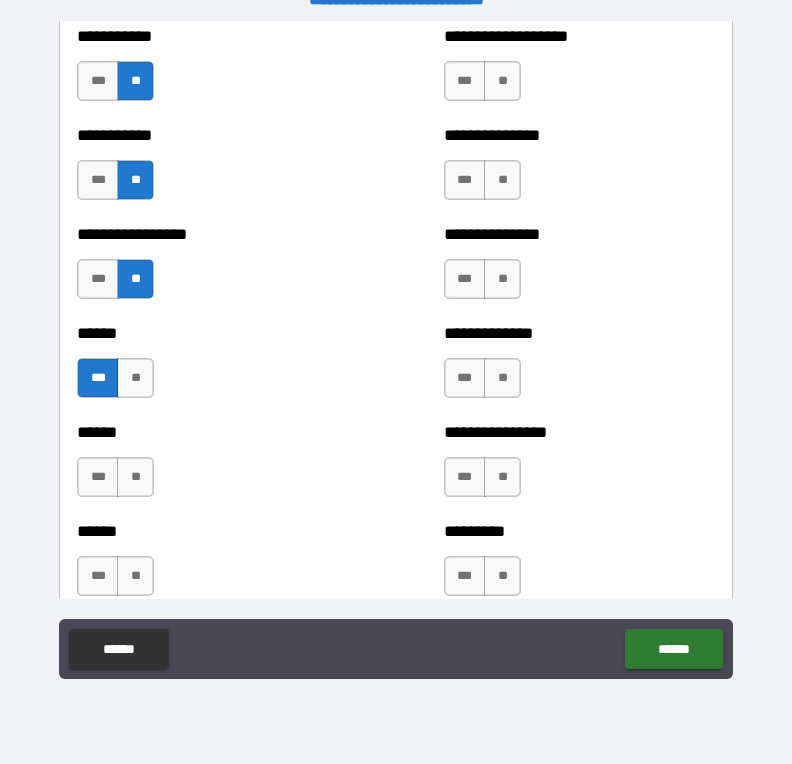 click on "**" at bounding box center (135, 477) 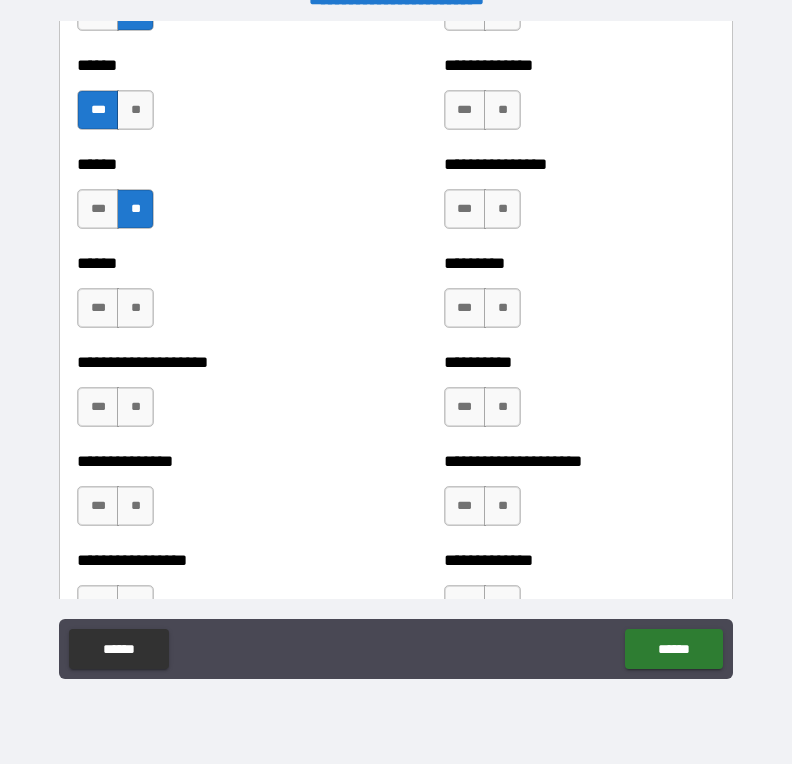 scroll, scrollTop: 3040, scrollLeft: 0, axis: vertical 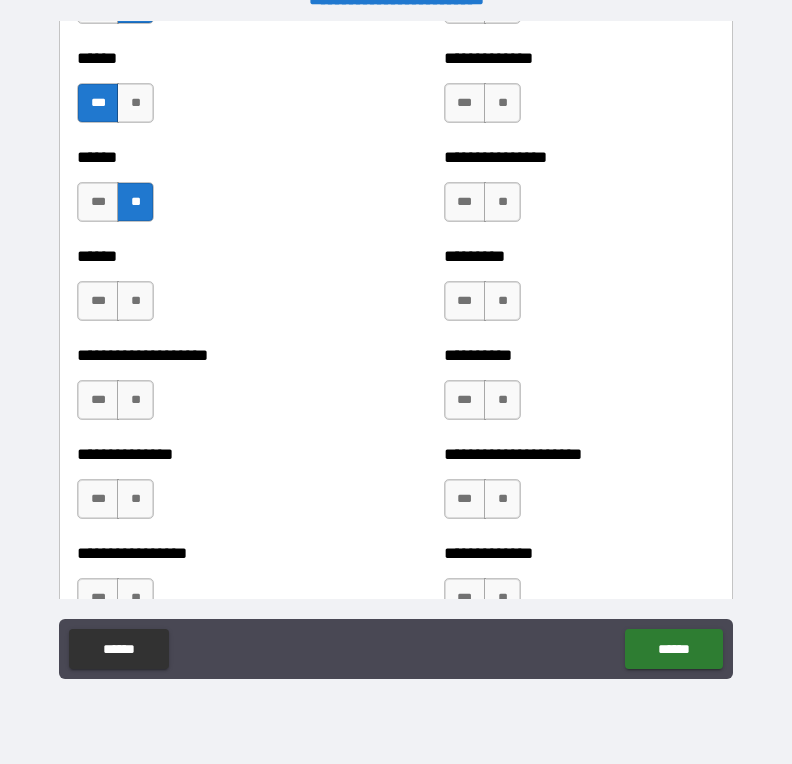 click on "**" at bounding box center (135, 301) 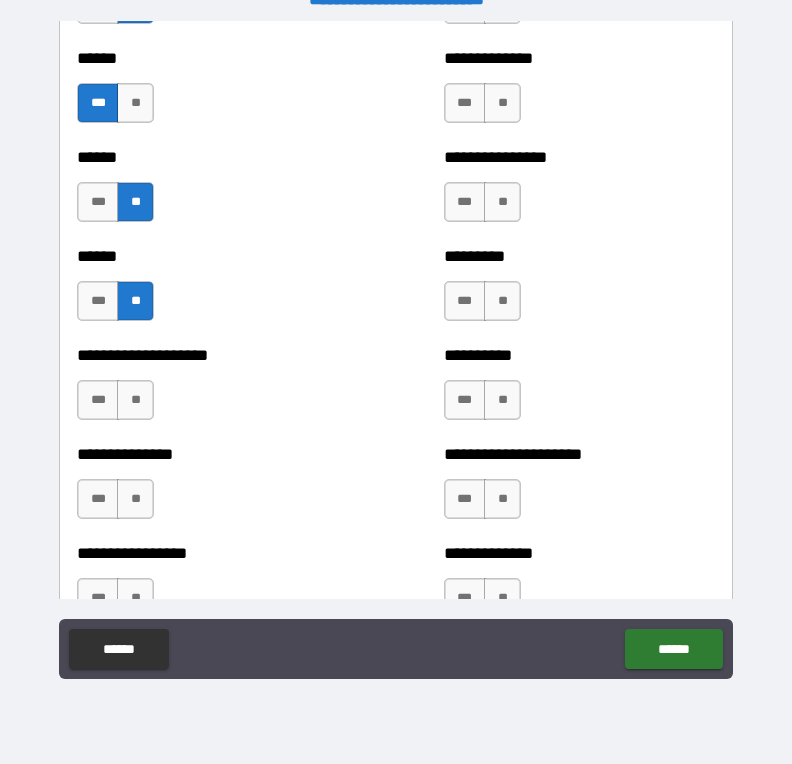 click on "***" at bounding box center (98, 400) 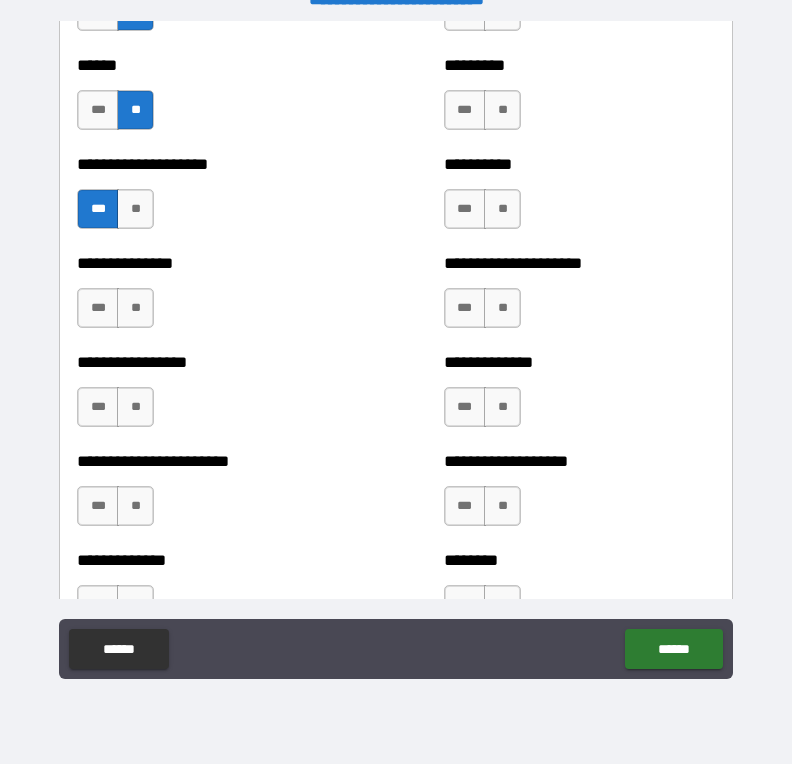scroll, scrollTop: 3253, scrollLeft: 0, axis: vertical 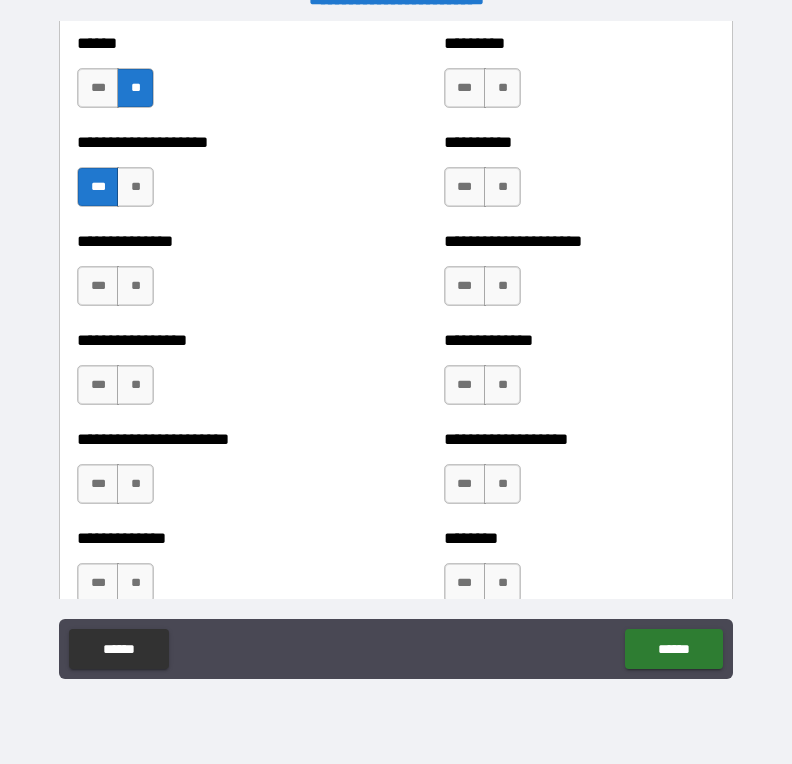 click on "**" at bounding box center [135, 286] 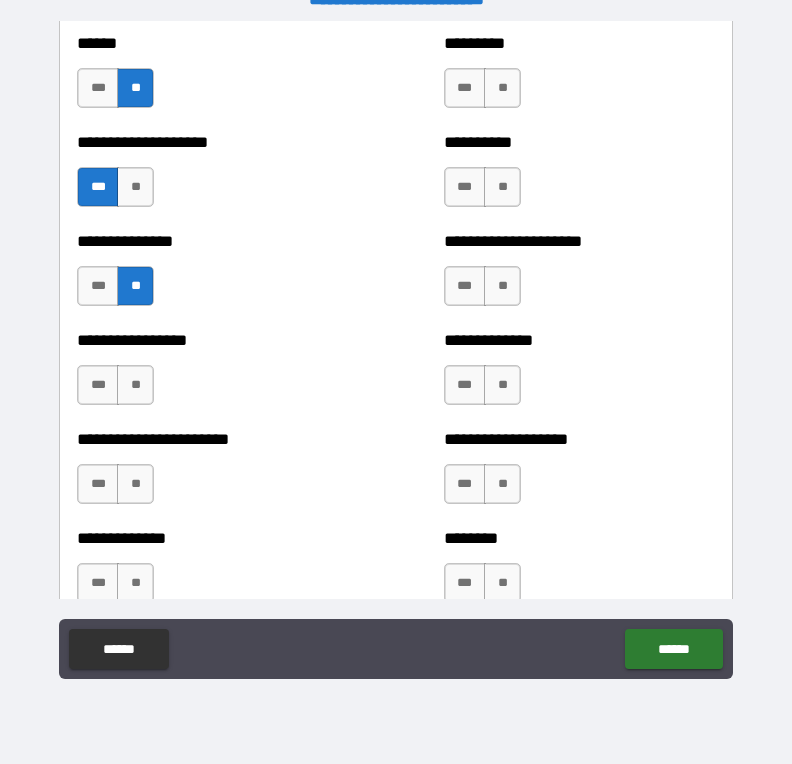 click on "***" at bounding box center (98, 385) 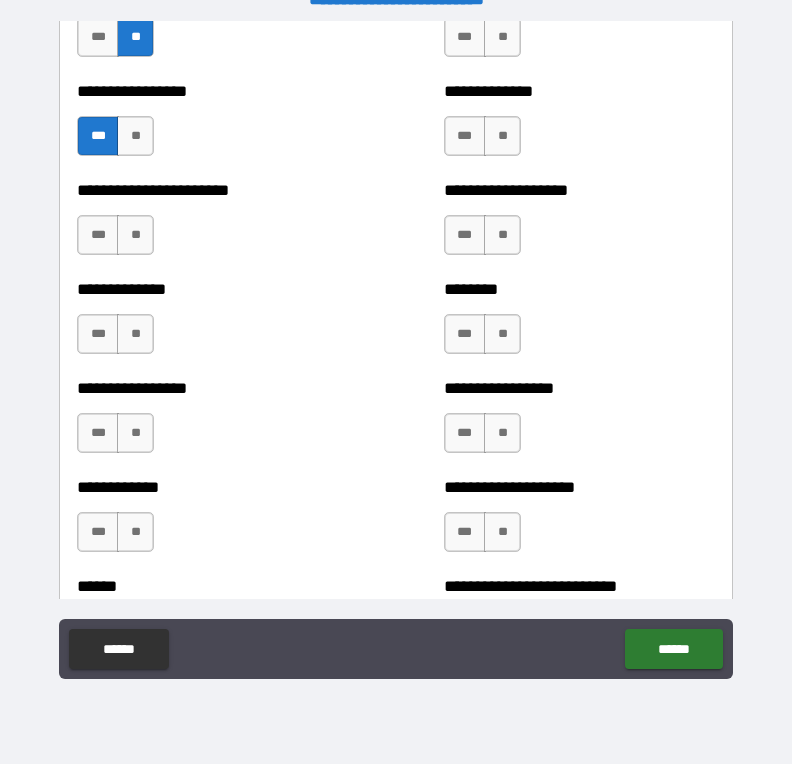 scroll, scrollTop: 3504, scrollLeft: 0, axis: vertical 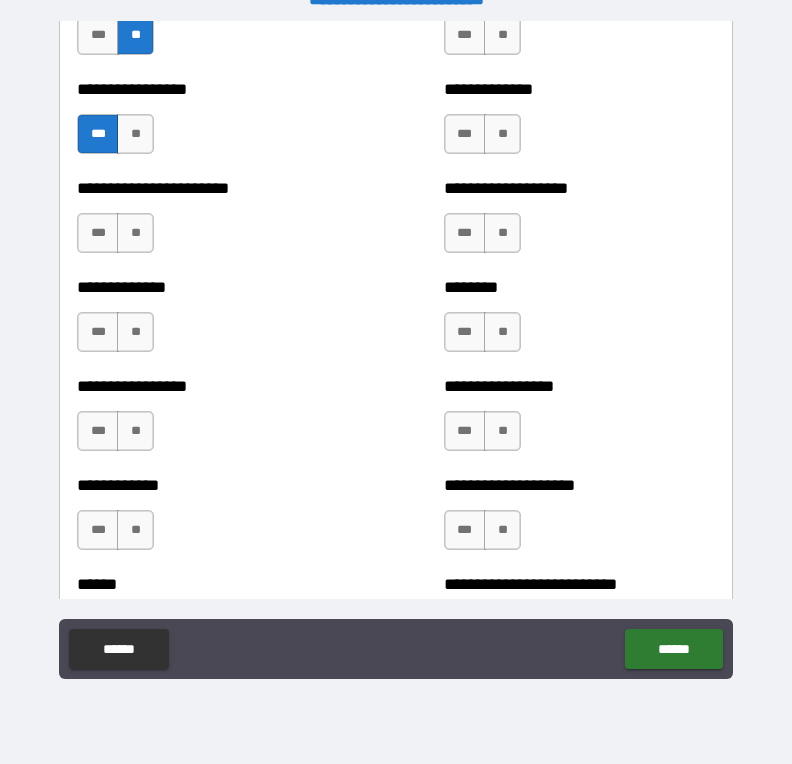 click on "**" at bounding box center (135, 233) 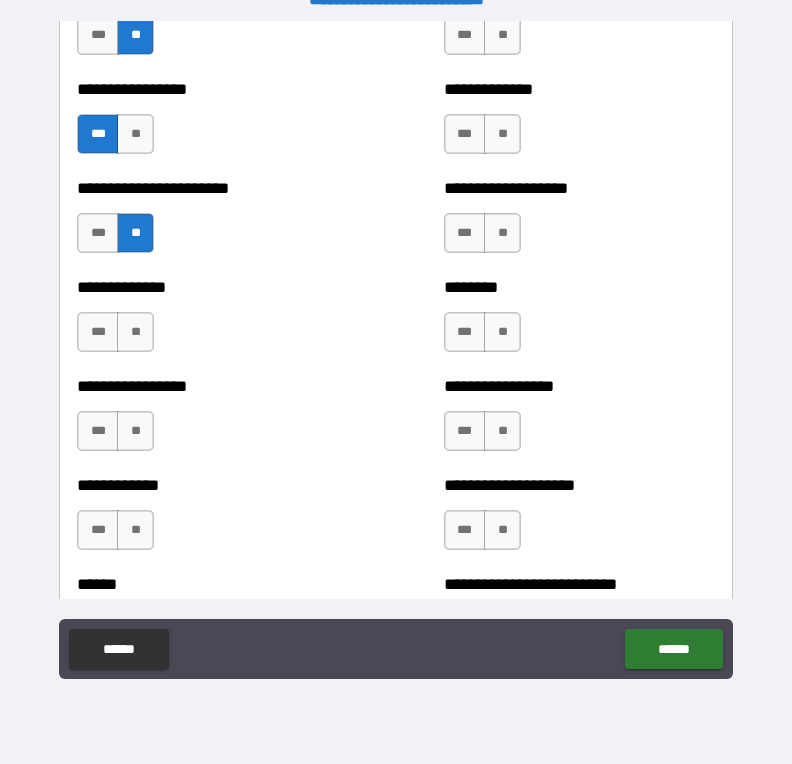 click on "**" at bounding box center (135, 332) 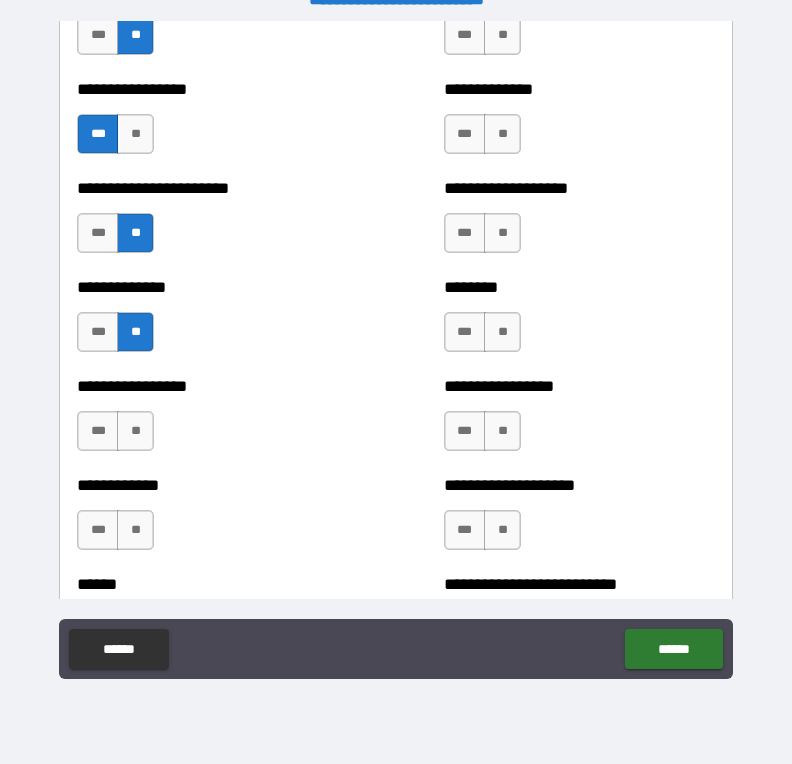click on "***" at bounding box center [98, 431] 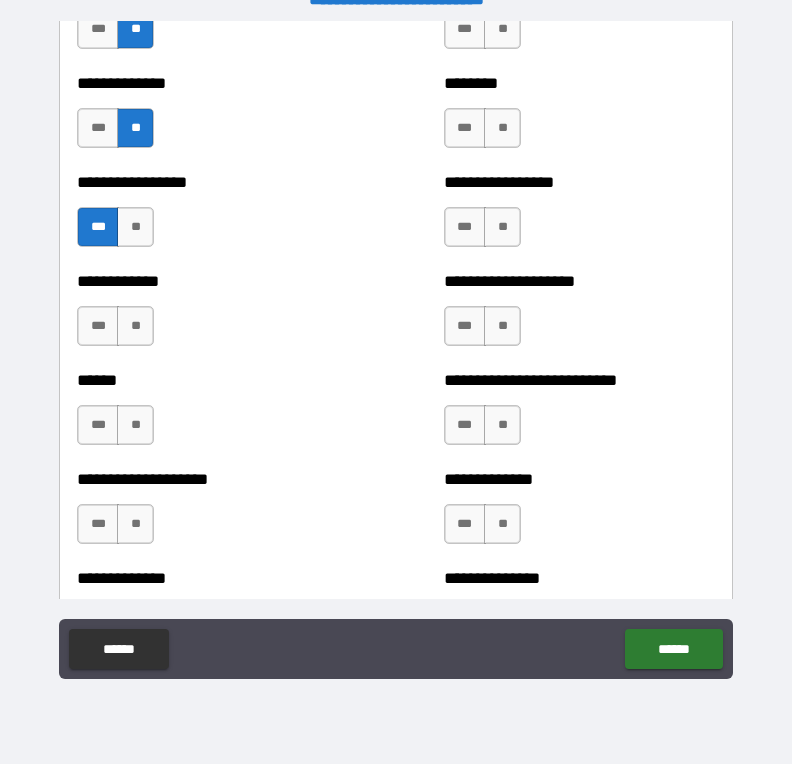 scroll, scrollTop: 3748, scrollLeft: 0, axis: vertical 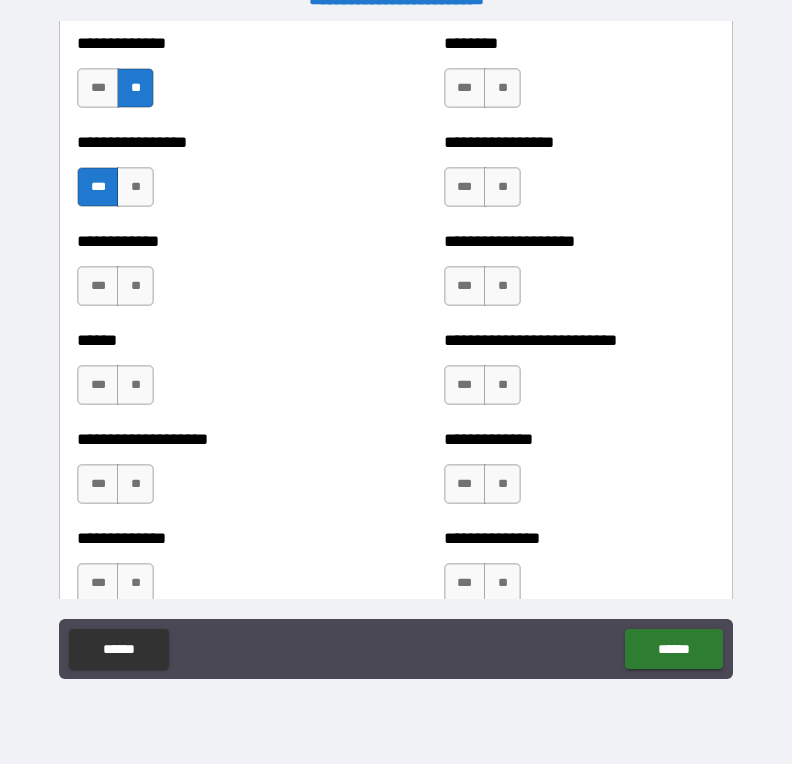 click on "**" at bounding box center [135, 286] 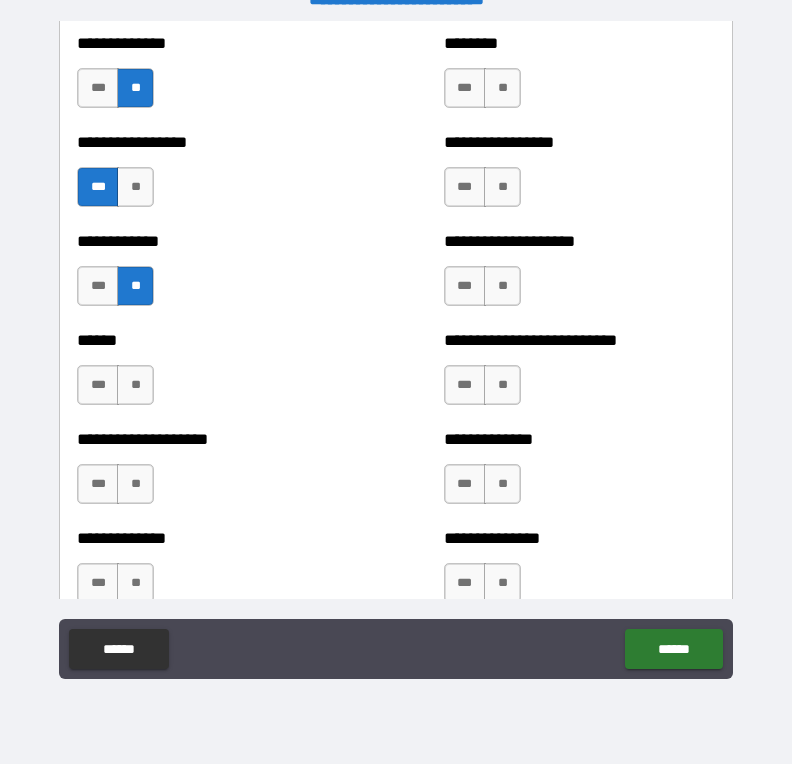 click on "**" at bounding box center [135, 385] 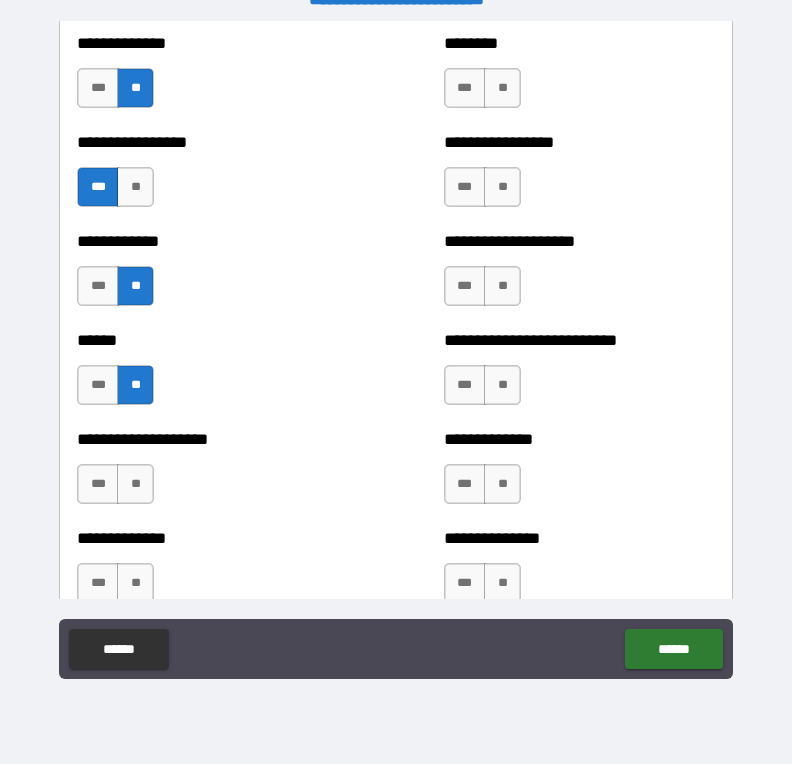 click on "***" at bounding box center (98, 484) 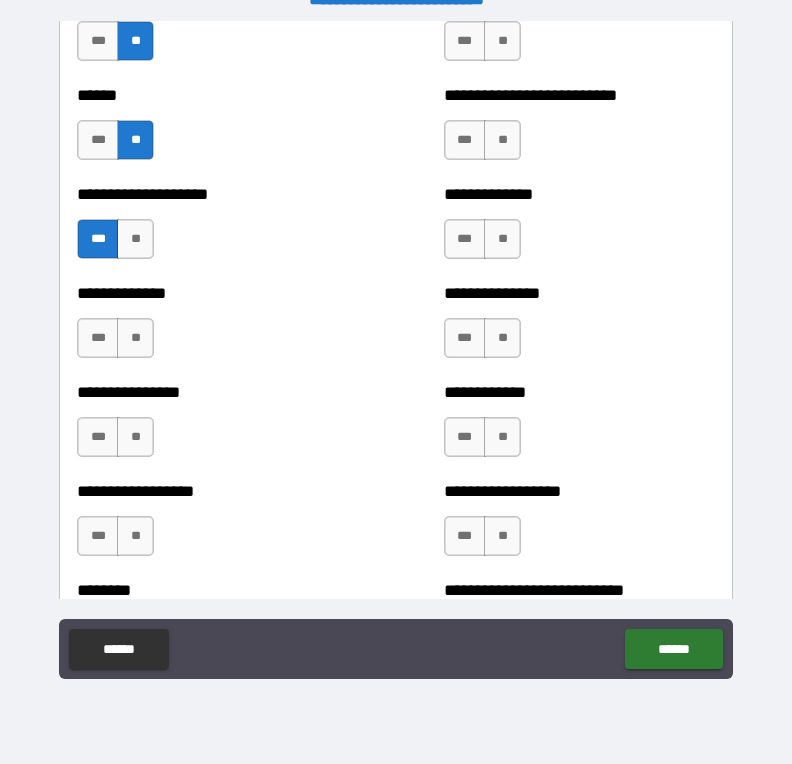scroll, scrollTop: 4004, scrollLeft: 0, axis: vertical 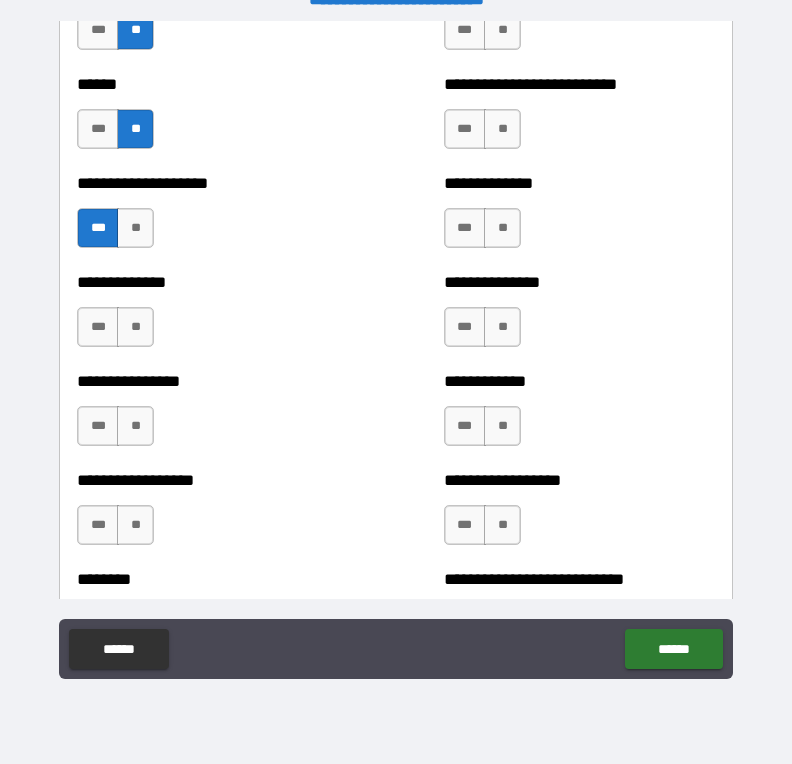 click on "**" at bounding box center [135, 327] 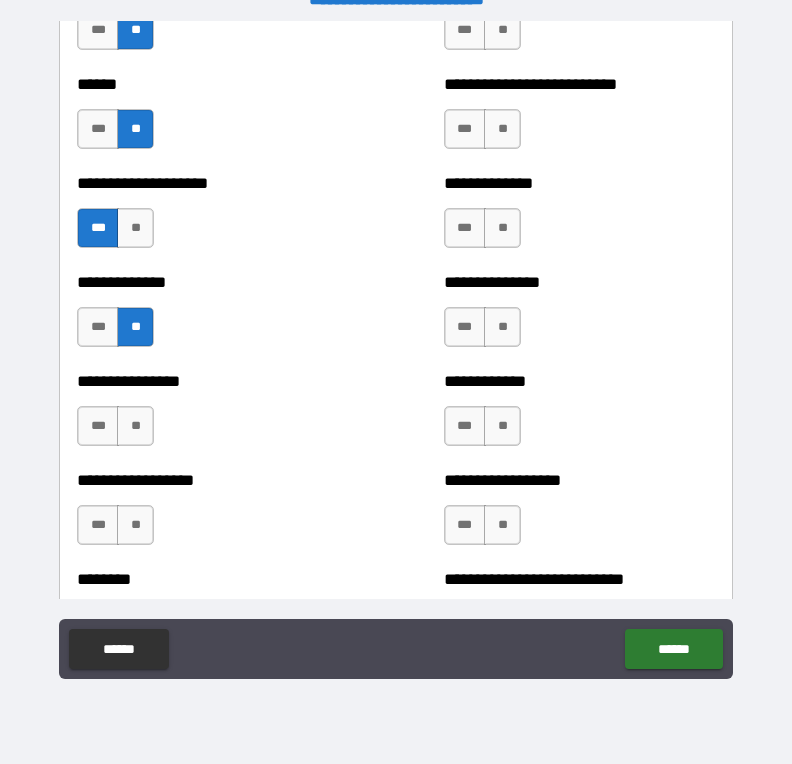 click on "***" at bounding box center [98, 426] 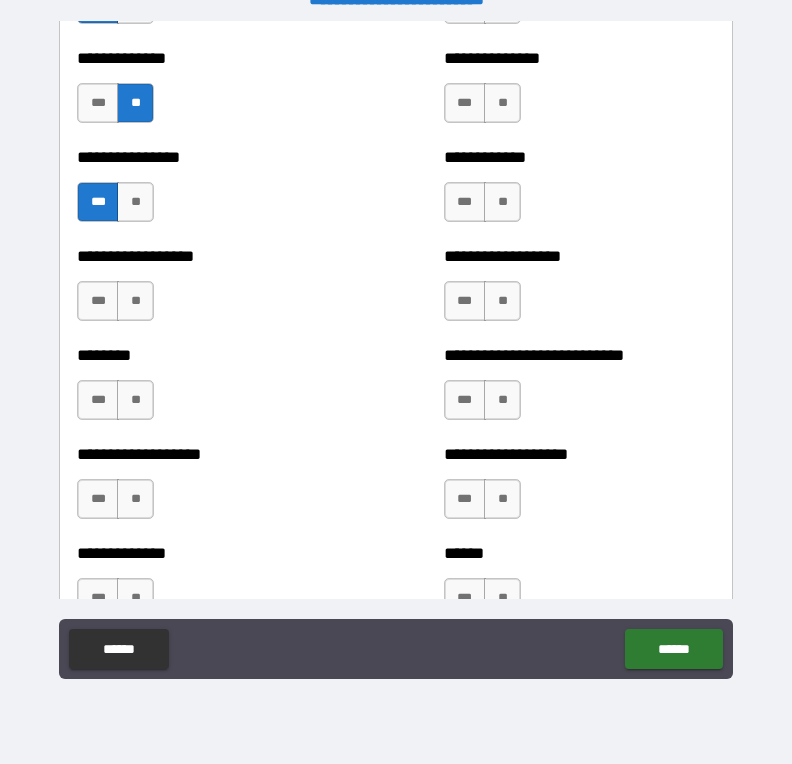 scroll, scrollTop: 4230, scrollLeft: 0, axis: vertical 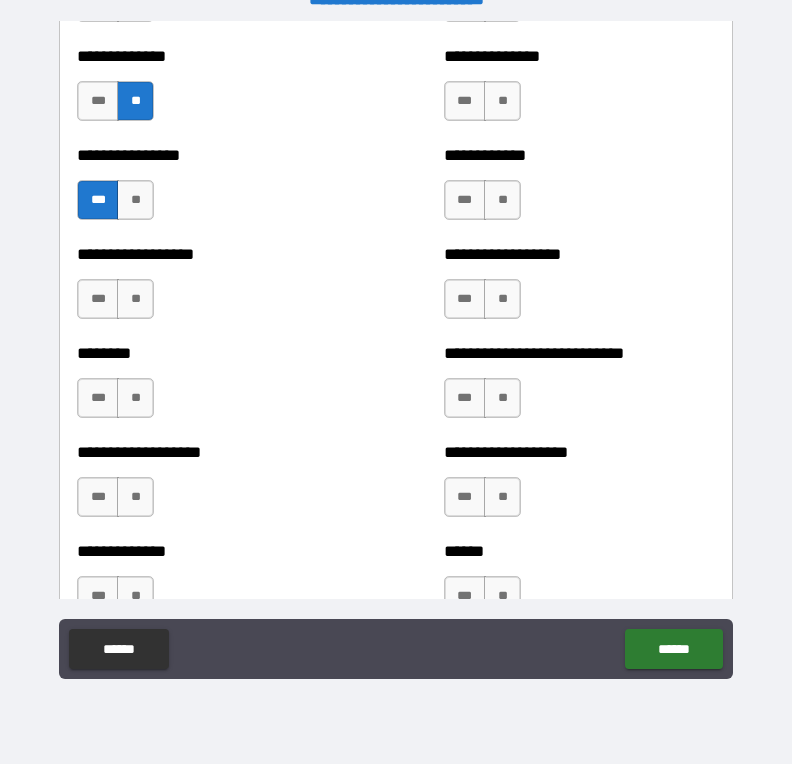 click on "**" at bounding box center [135, 299] 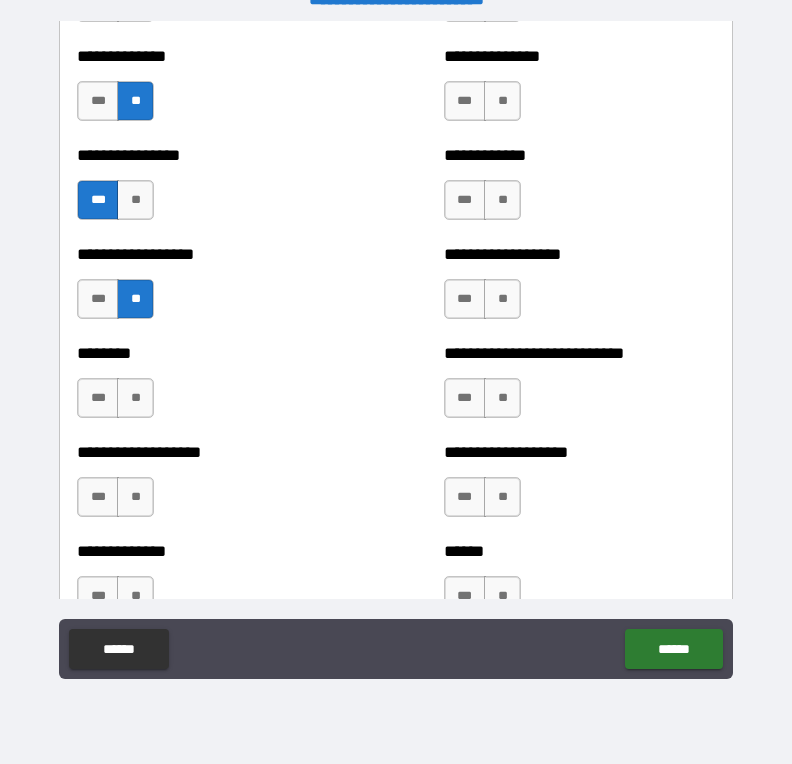 click on "*** **" at bounding box center (118, 403) 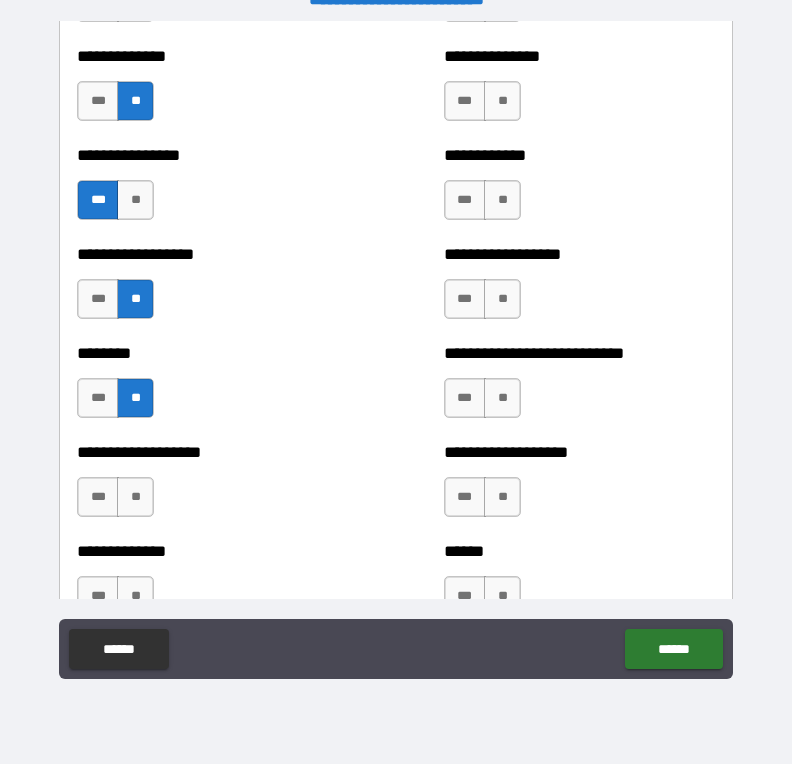 click on "**" at bounding box center [135, 497] 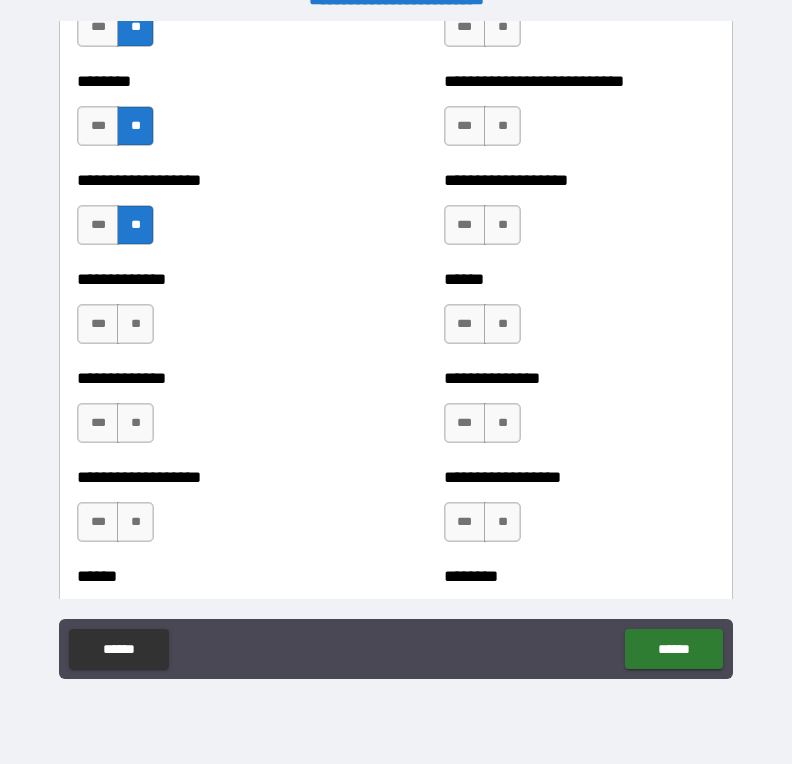 scroll, scrollTop: 4503, scrollLeft: 0, axis: vertical 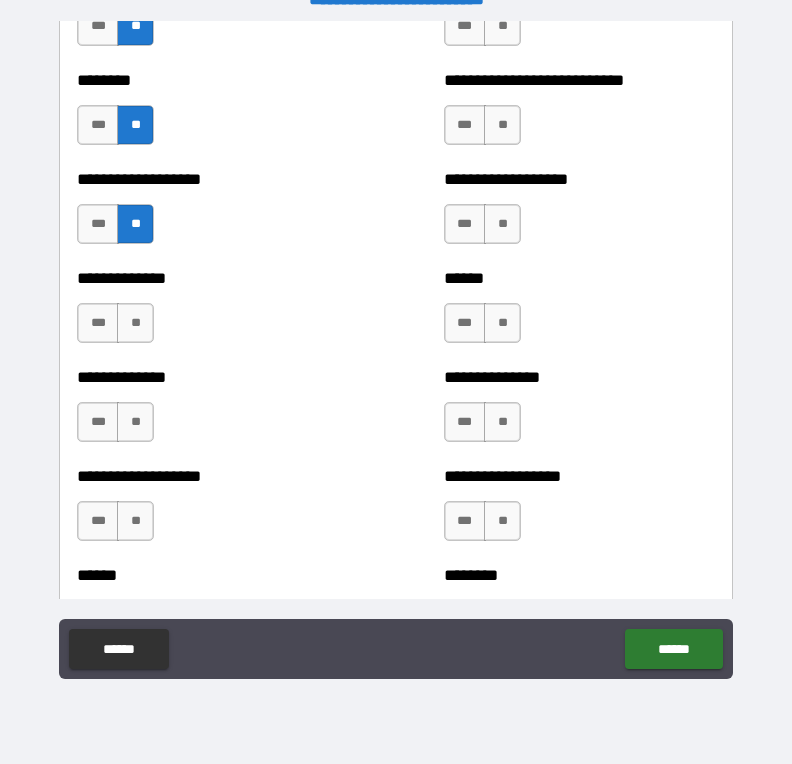 click on "**" at bounding box center (135, 323) 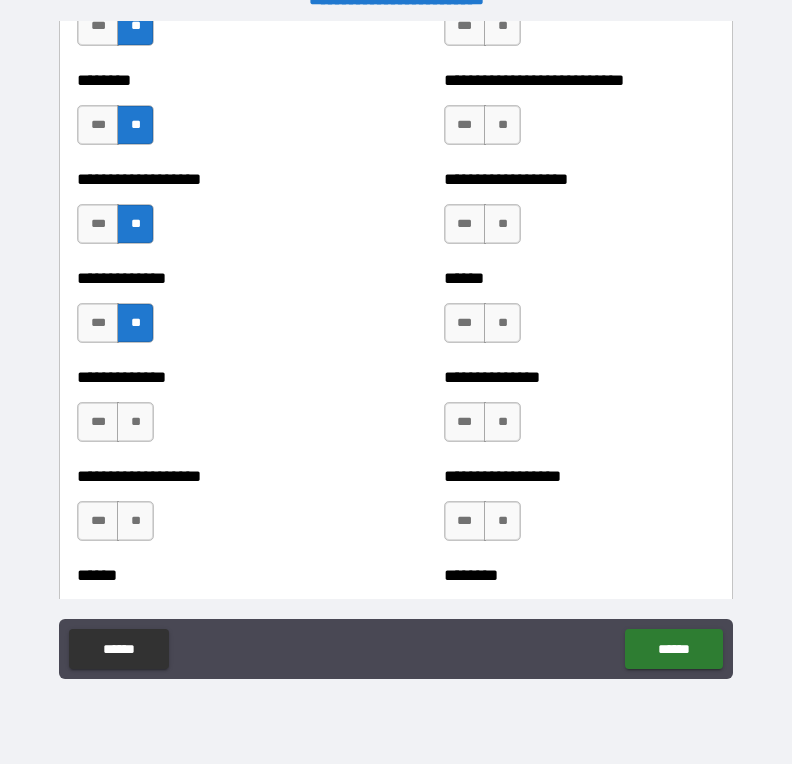 click on "**" at bounding box center (135, 422) 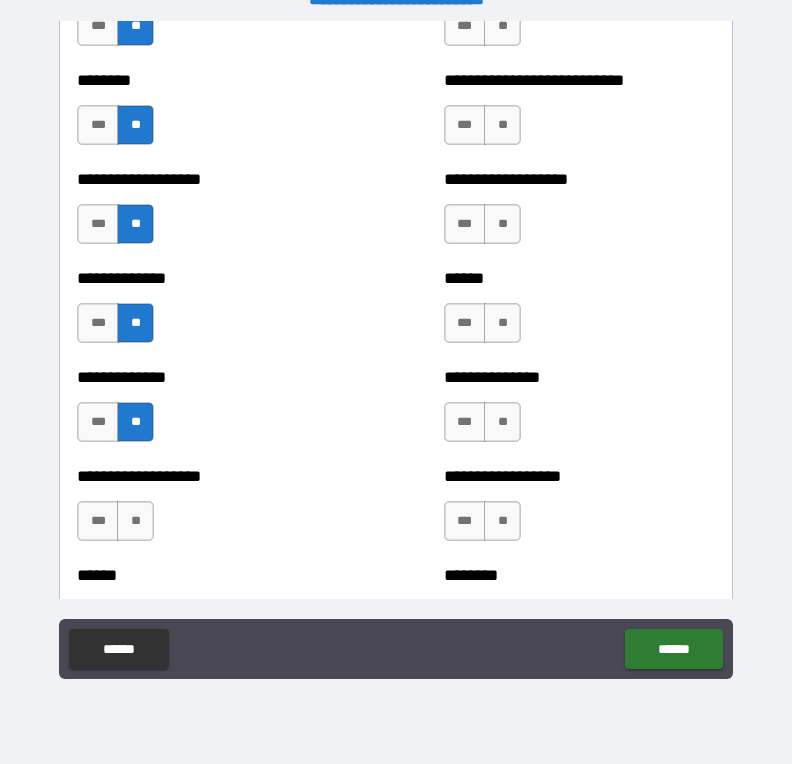 click on "**" at bounding box center (135, 521) 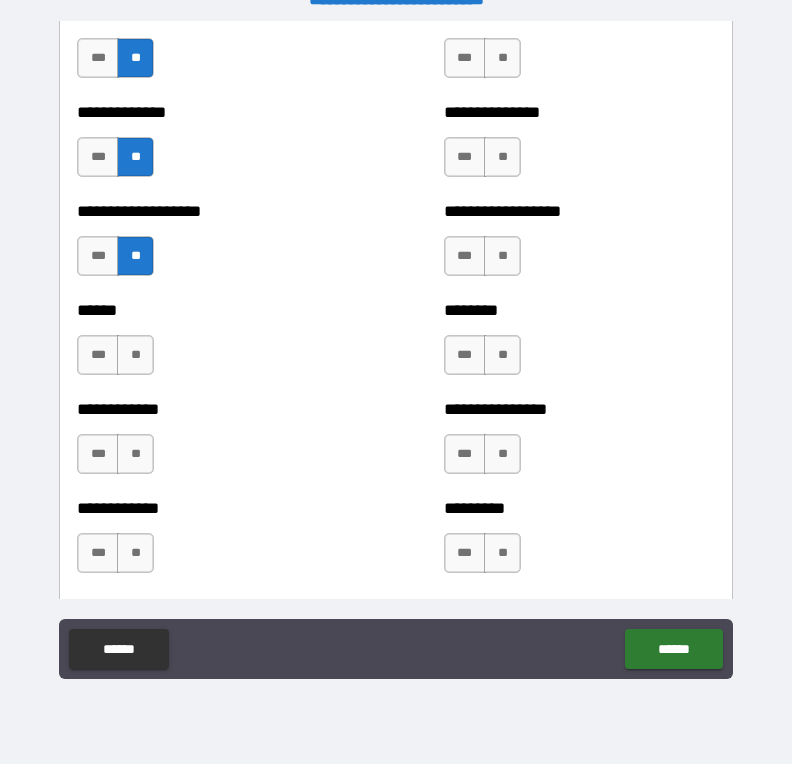 scroll, scrollTop: 4770, scrollLeft: 0, axis: vertical 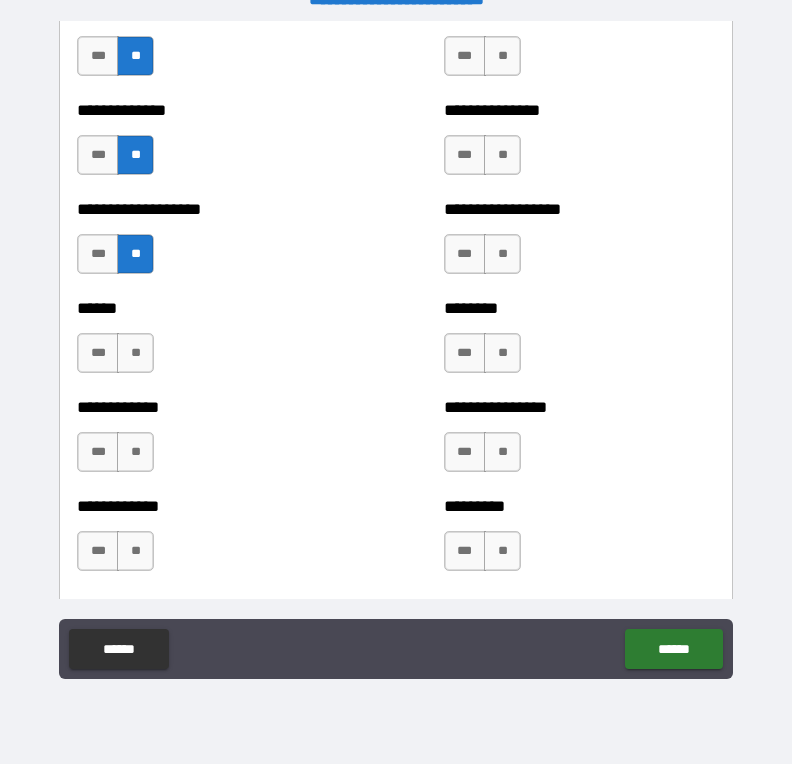 click on "**" at bounding box center [135, 353] 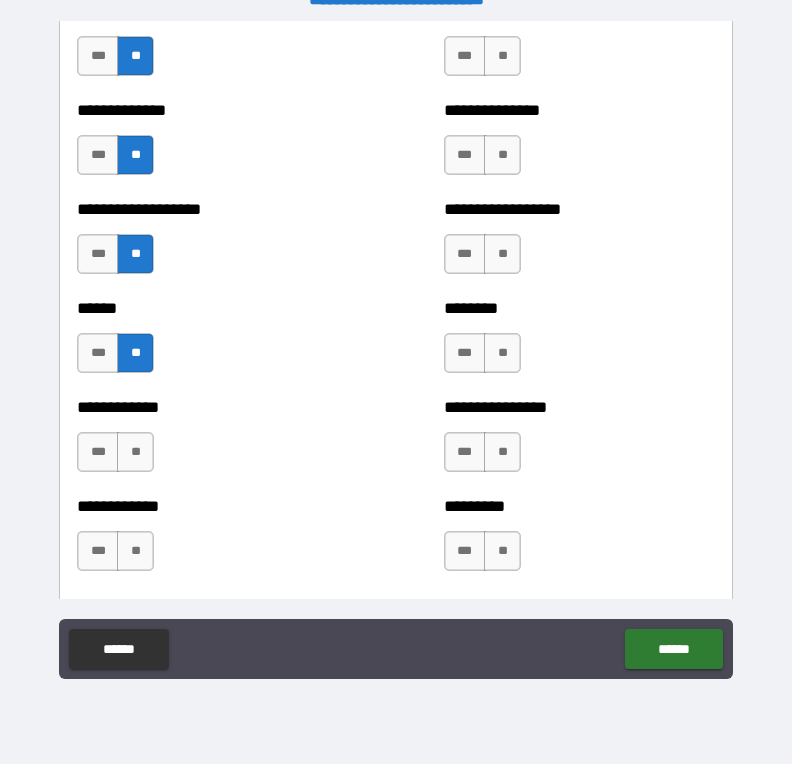 click on "**" at bounding box center (135, 452) 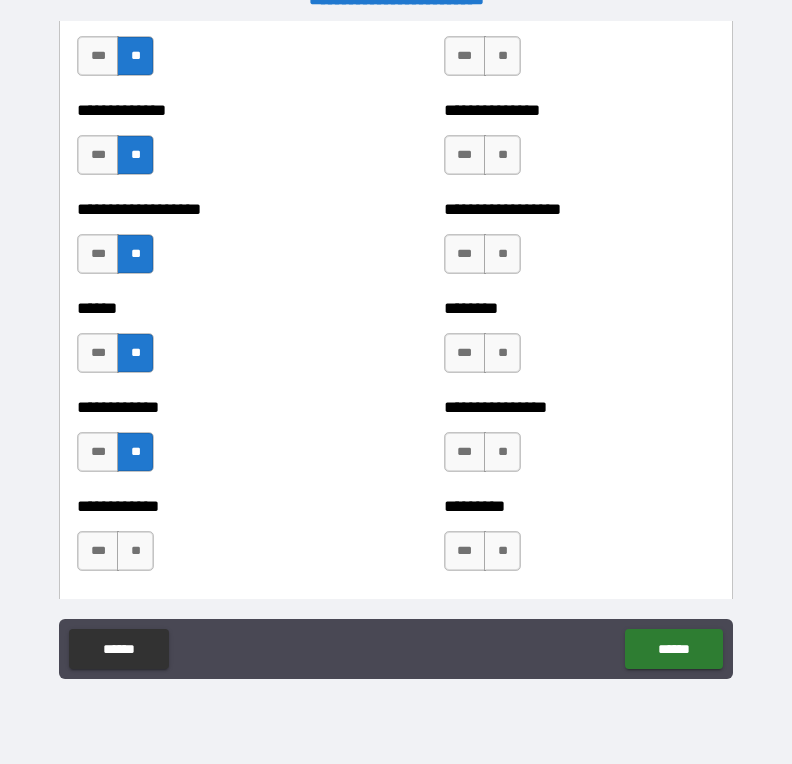 click on "**" at bounding box center (135, 551) 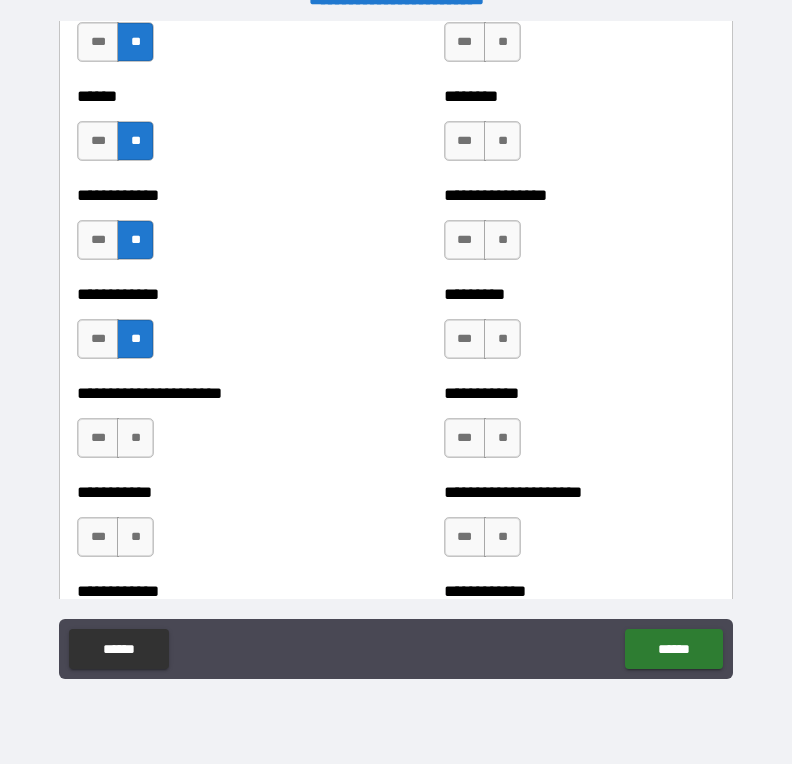 scroll, scrollTop: 4983, scrollLeft: 0, axis: vertical 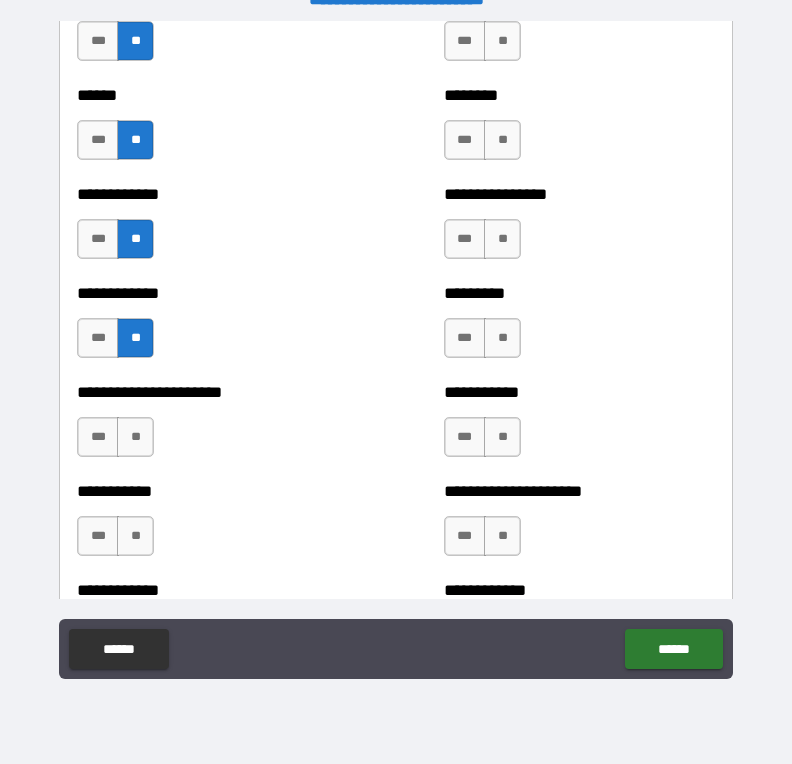 click on "**" at bounding box center (135, 437) 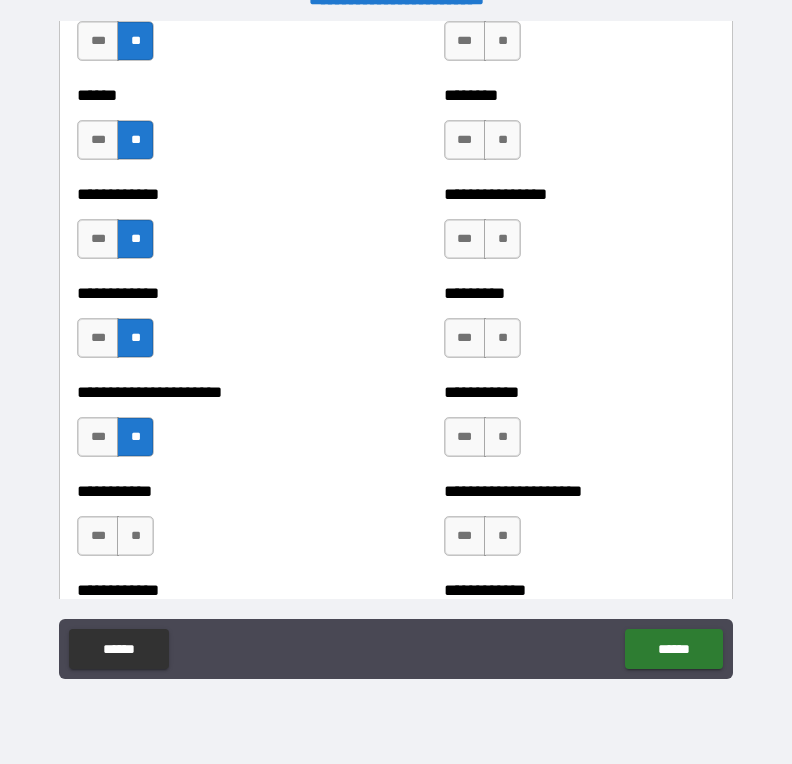 click on "**" at bounding box center [135, 536] 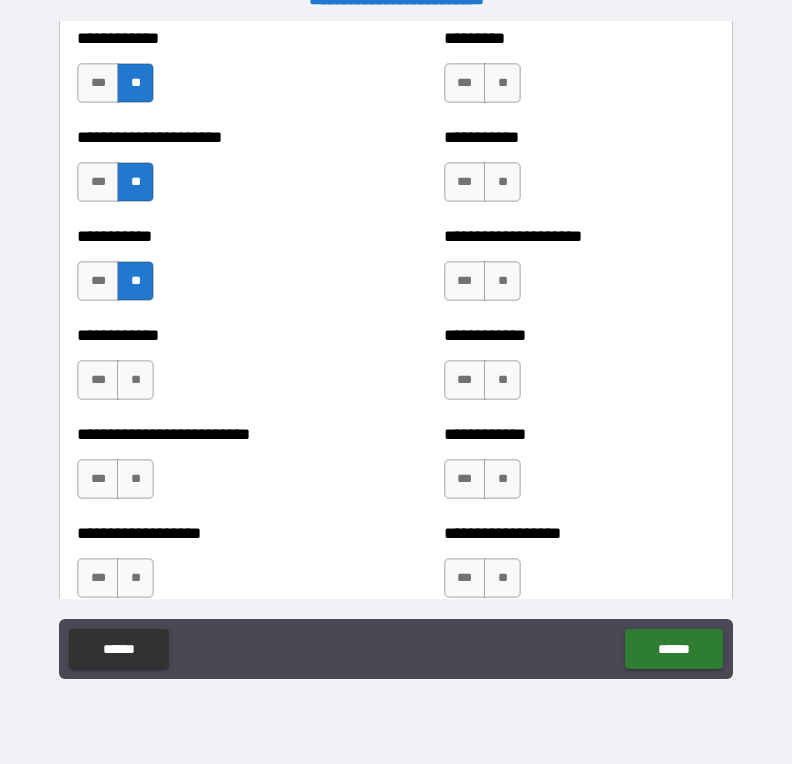 scroll, scrollTop: 5266, scrollLeft: 0, axis: vertical 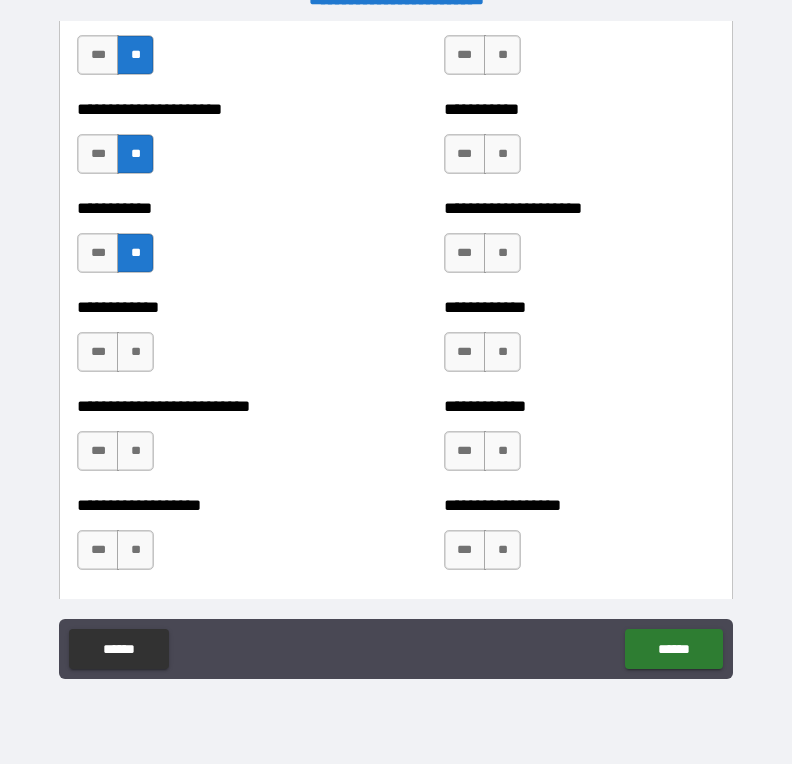 click on "**" at bounding box center (135, 352) 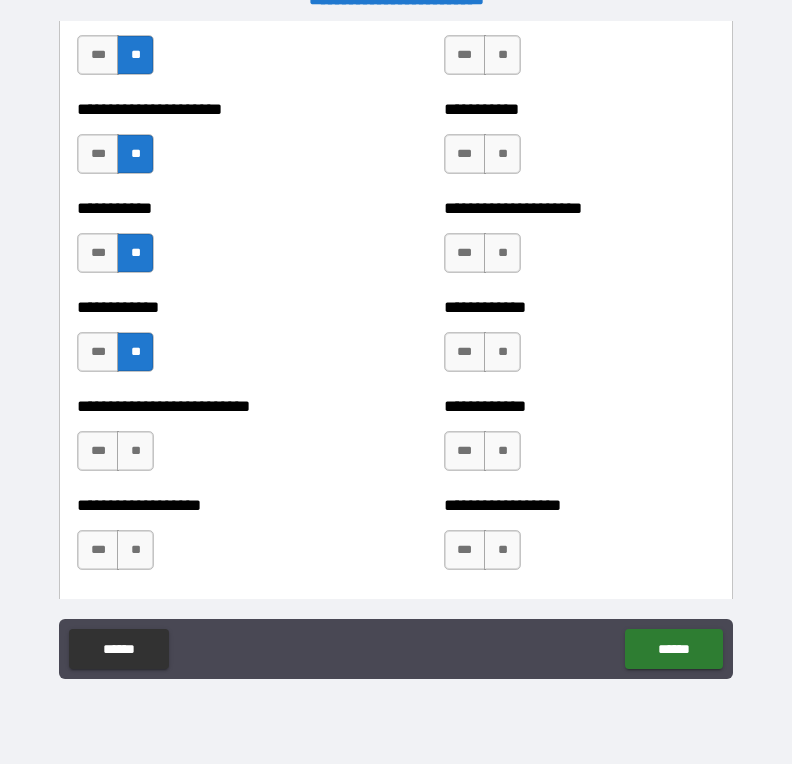 click on "**" at bounding box center [135, 451] 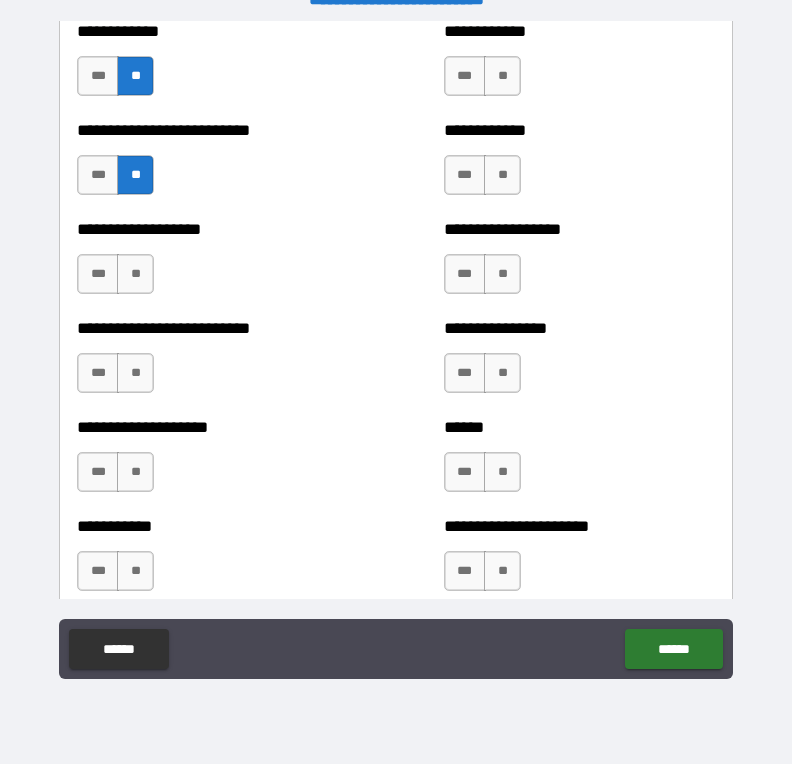 scroll, scrollTop: 5543, scrollLeft: 0, axis: vertical 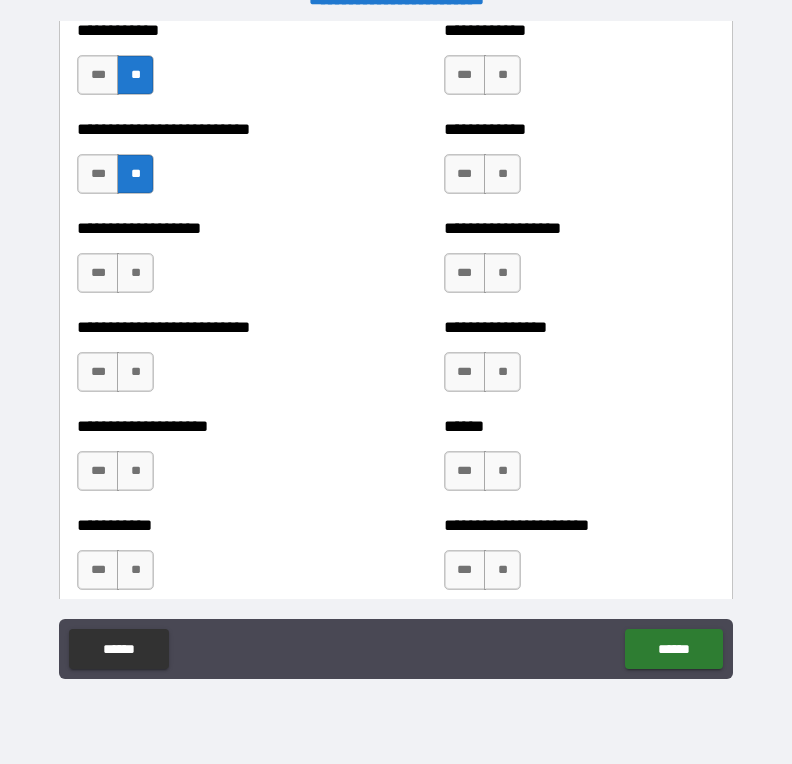 click on "**" at bounding box center [135, 273] 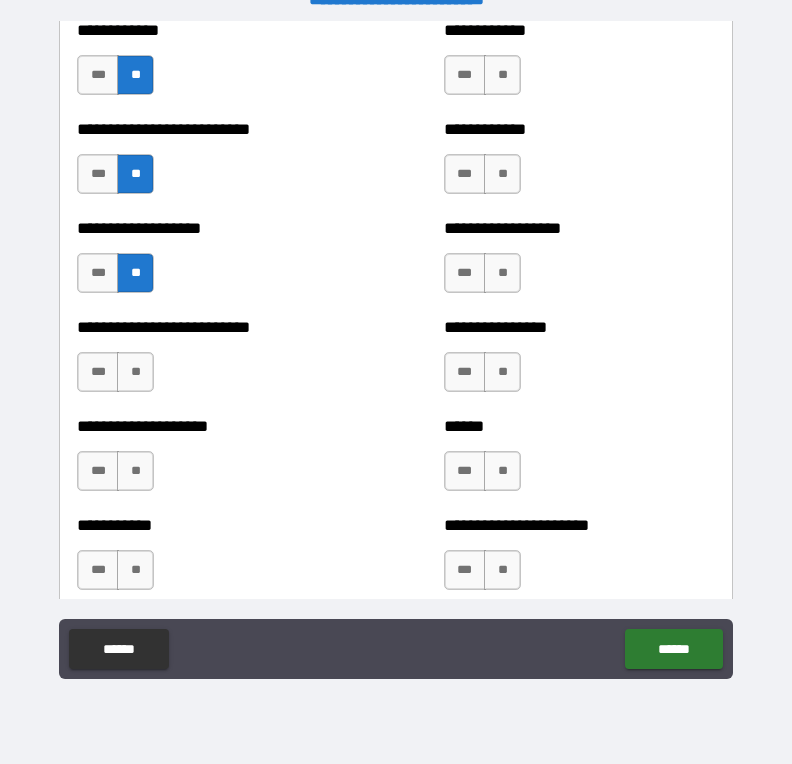 click on "**" at bounding box center [135, 372] 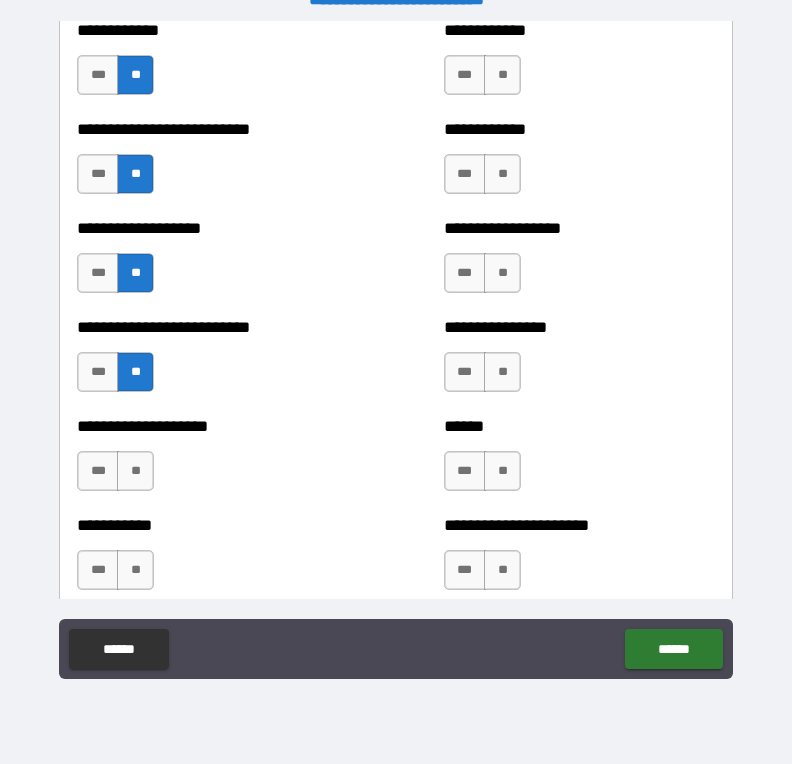 click on "**" at bounding box center [135, 471] 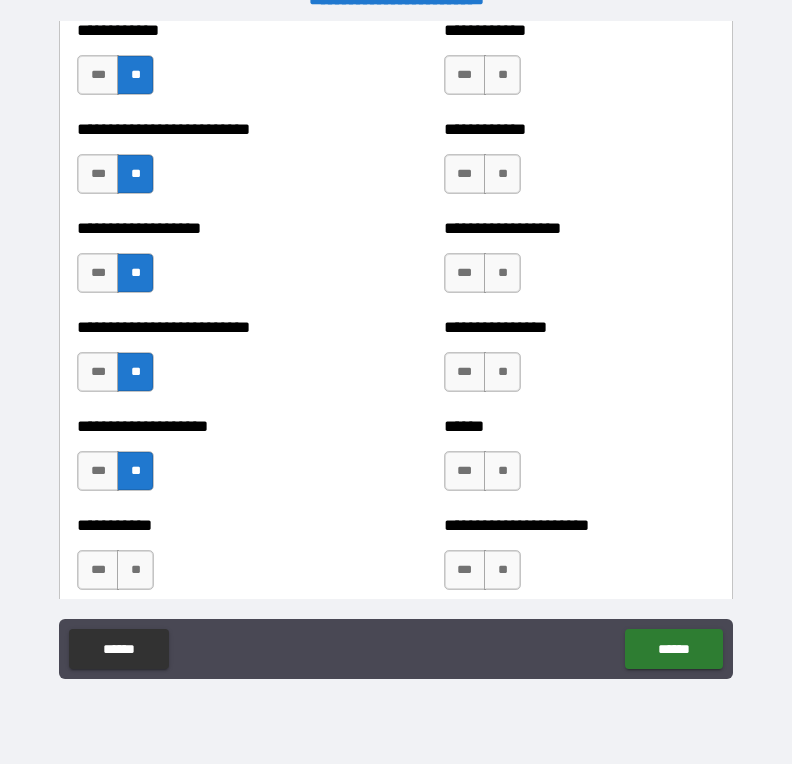 click on "**" at bounding box center [135, 570] 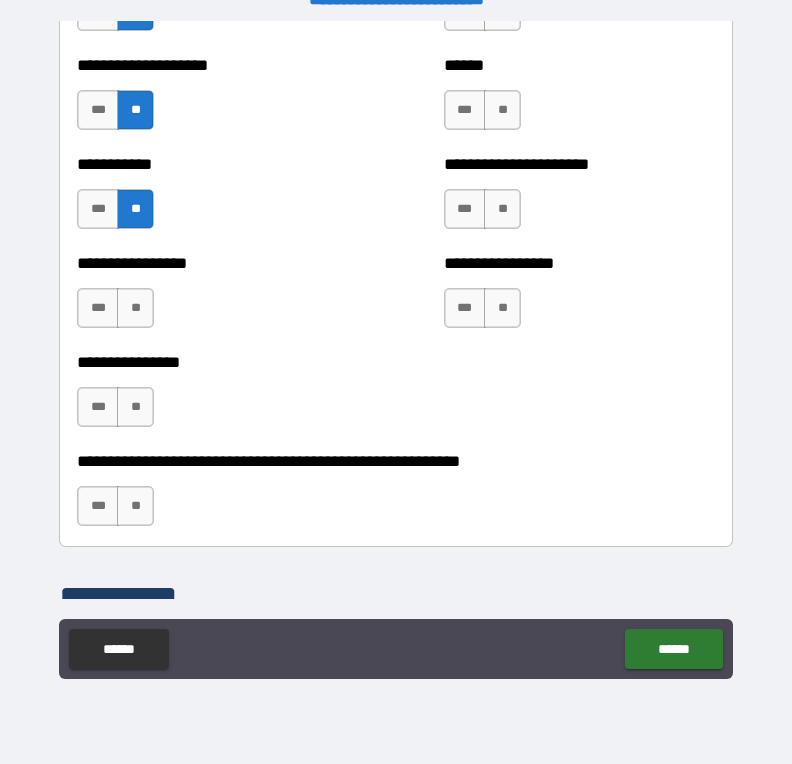 scroll, scrollTop: 5907, scrollLeft: 0, axis: vertical 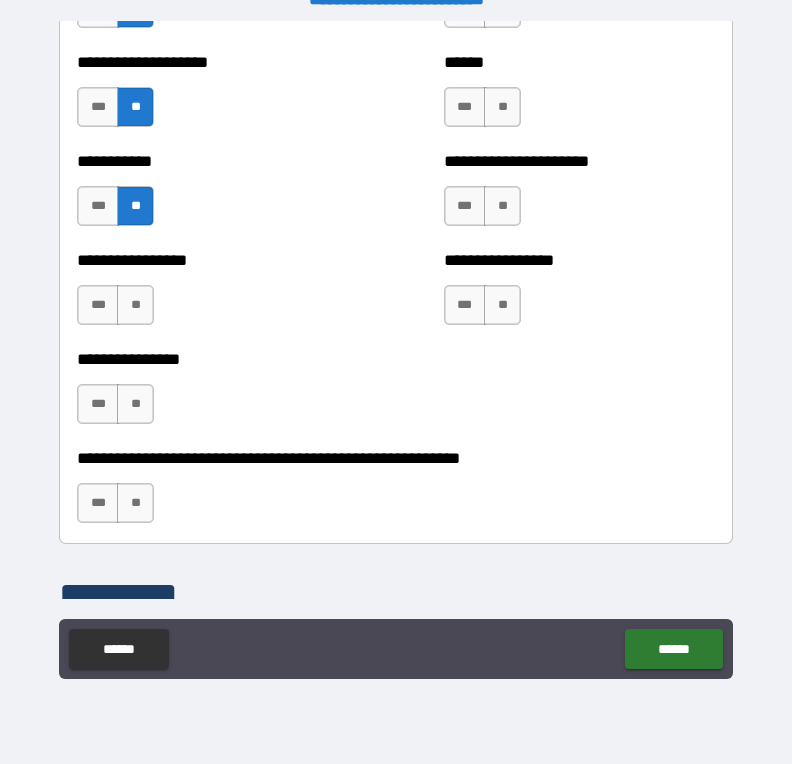 click on "**" at bounding box center [135, 305] 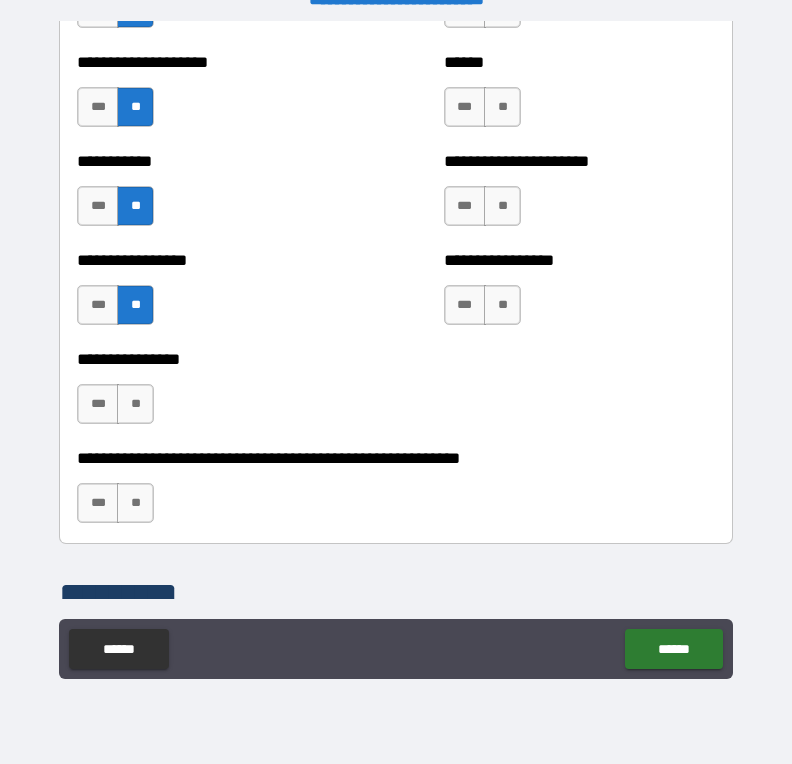 click on "*** **" at bounding box center (118, 409) 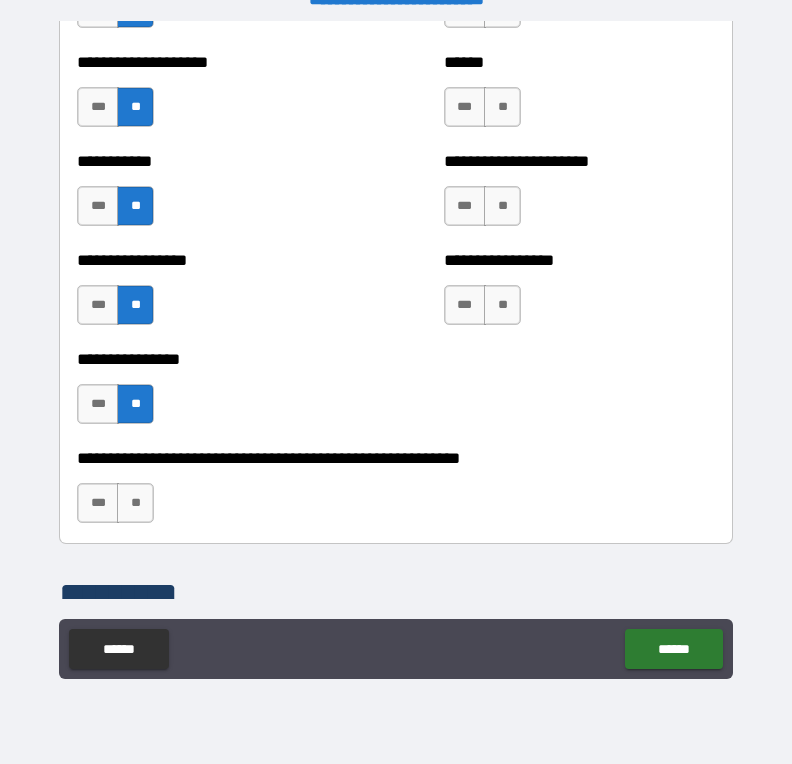click on "***" at bounding box center [98, 503] 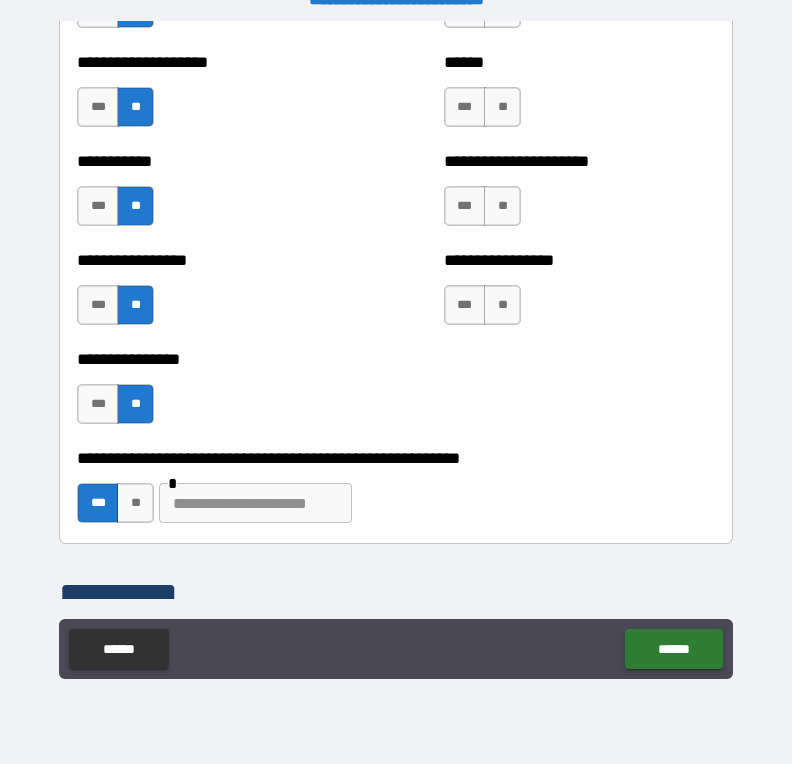click at bounding box center [255, 503] 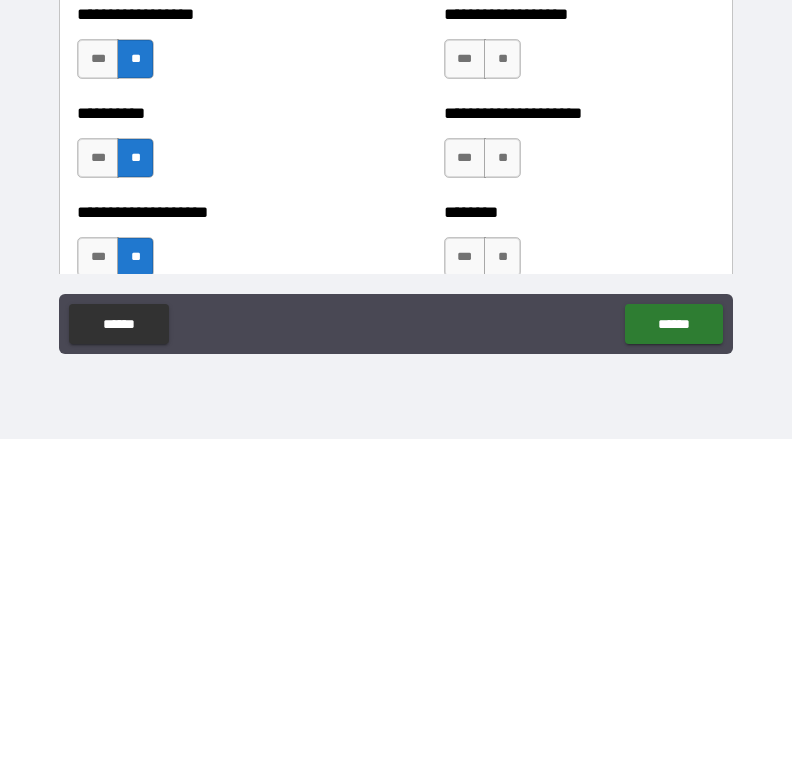 scroll, scrollTop: 2178, scrollLeft: 0, axis: vertical 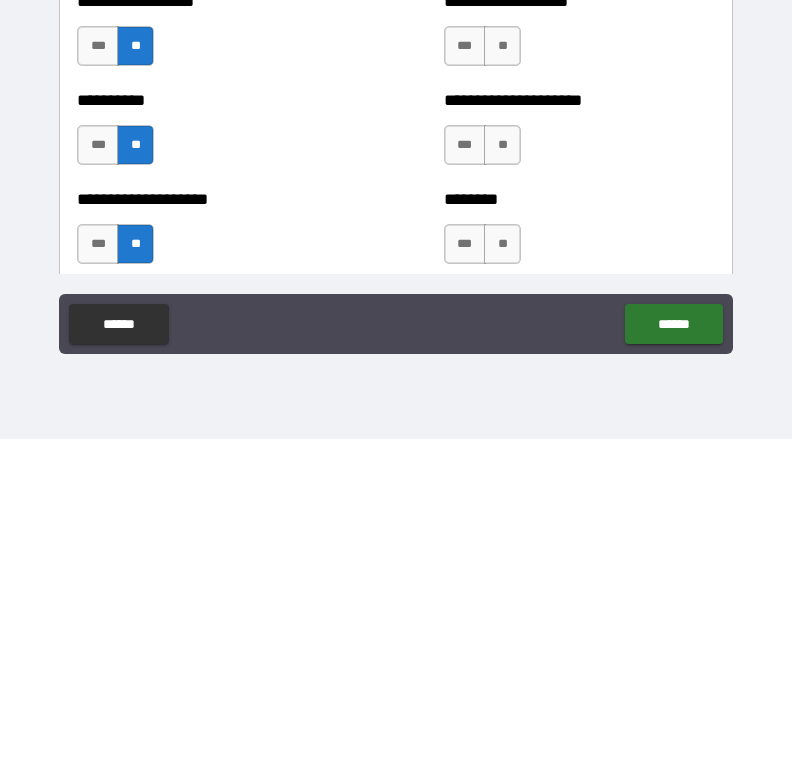 type on "*****" 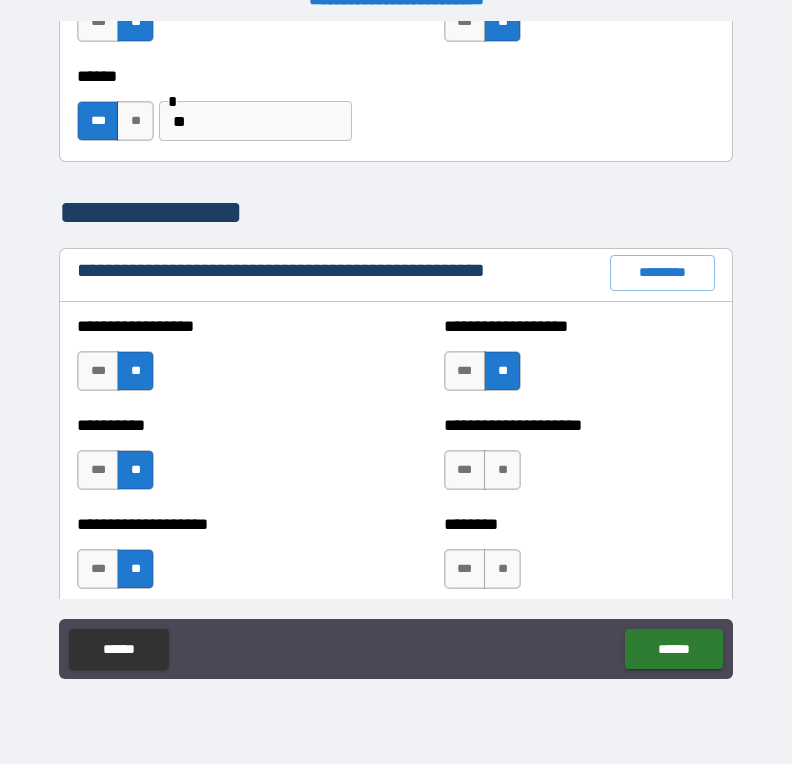 click on "**" at bounding box center (502, 470) 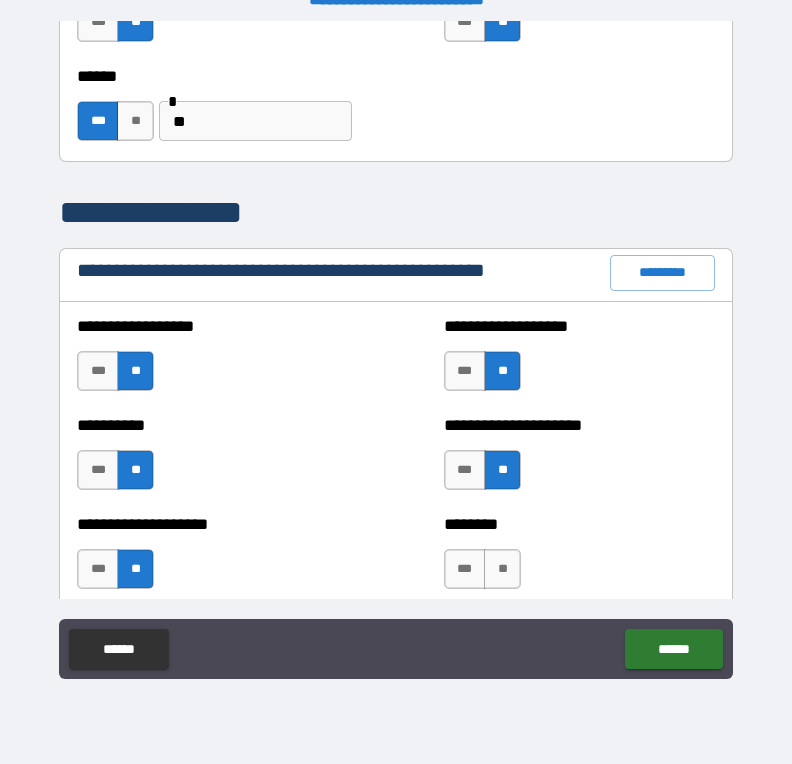 click on "**" at bounding box center (502, 569) 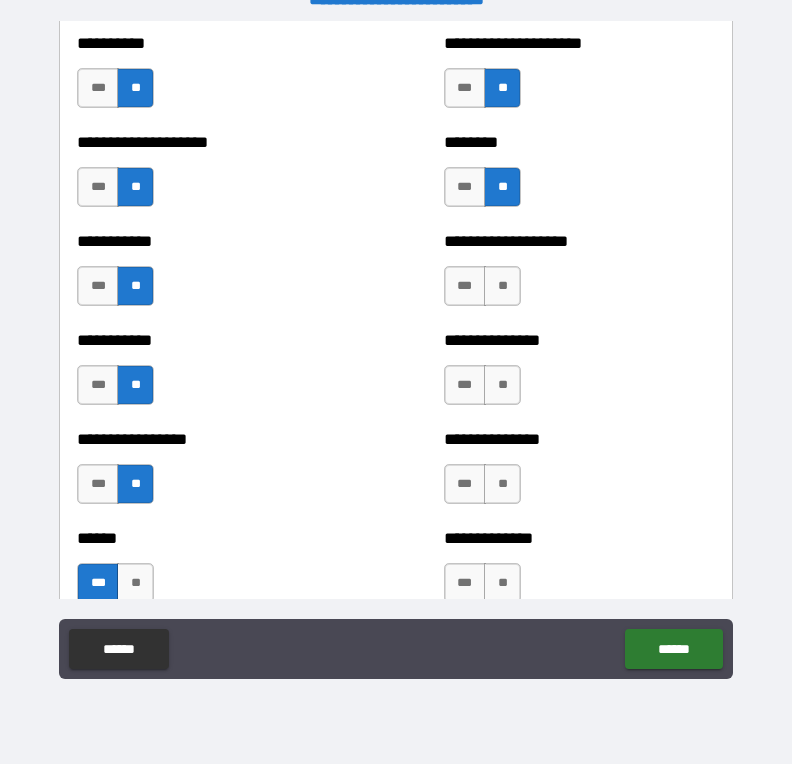 scroll, scrollTop: 2589, scrollLeft: 0, axis: vertical 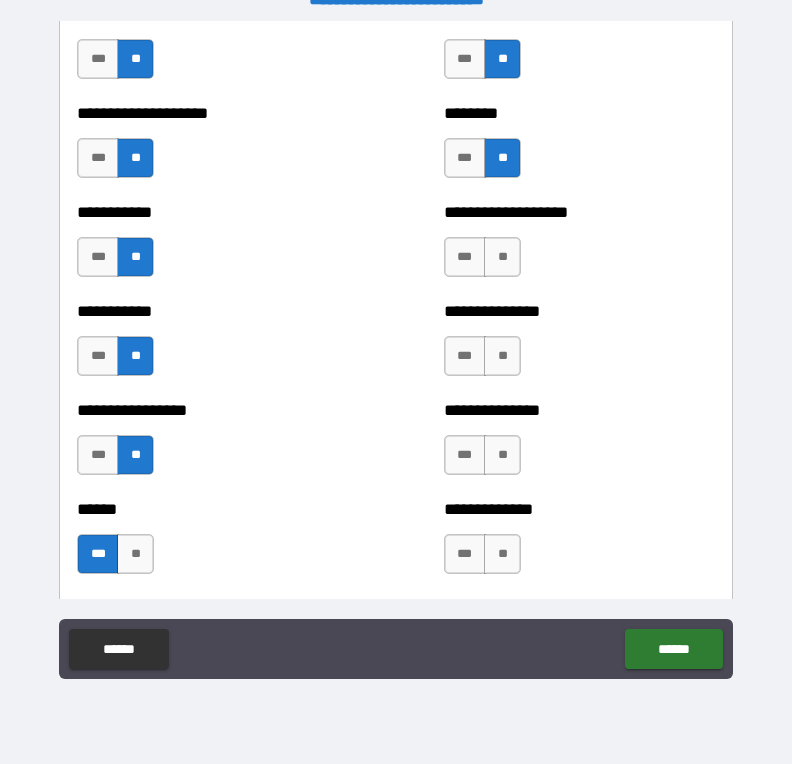 click on "**" at bounding box center [502, 257] 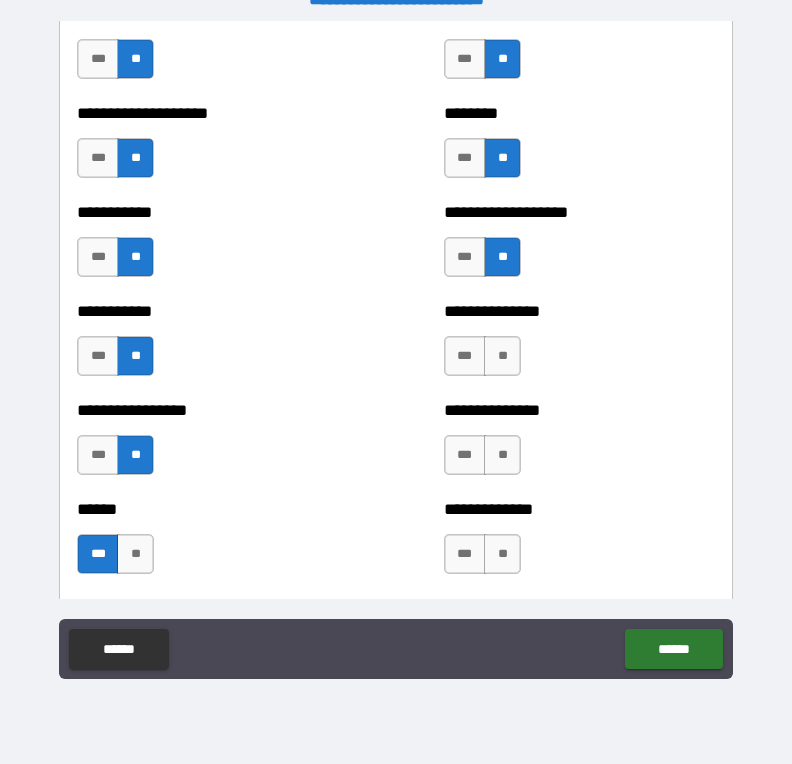 click on "**" at bounding box center [502, 356] 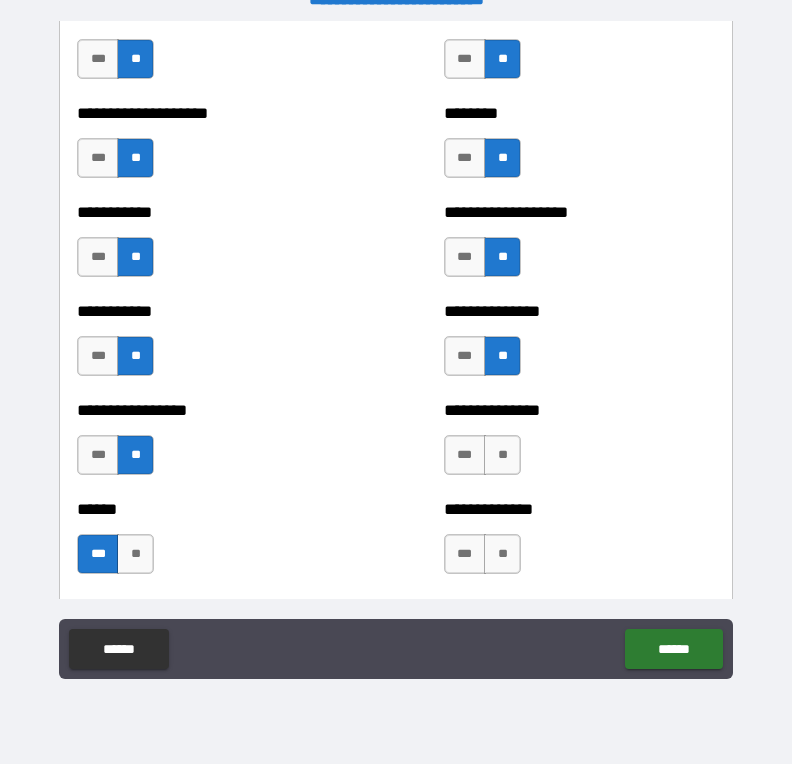 click on "**" at bounding box center [502, 455] 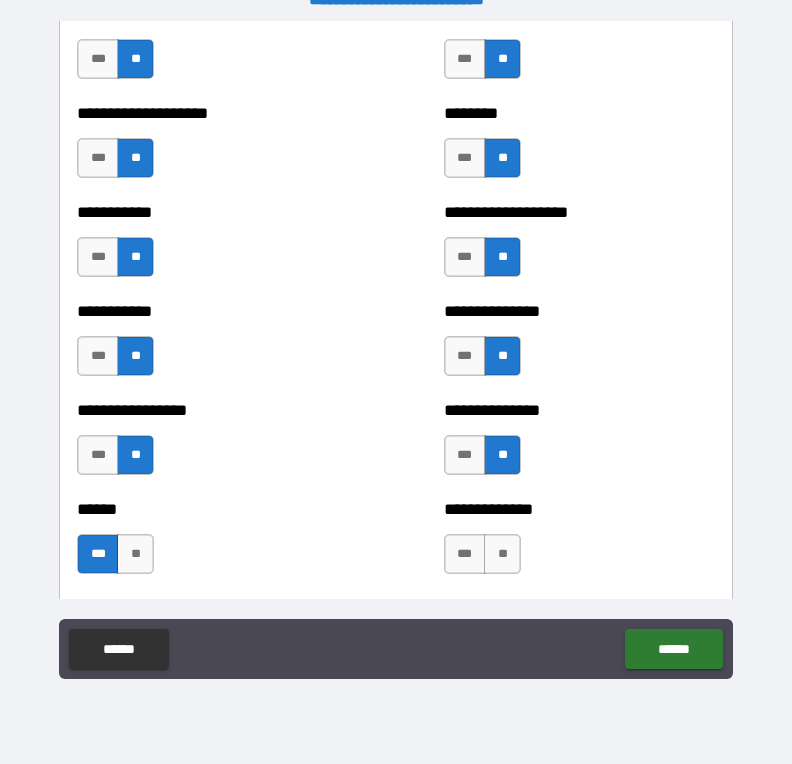 click on "**" at bounding box center (502, 554) 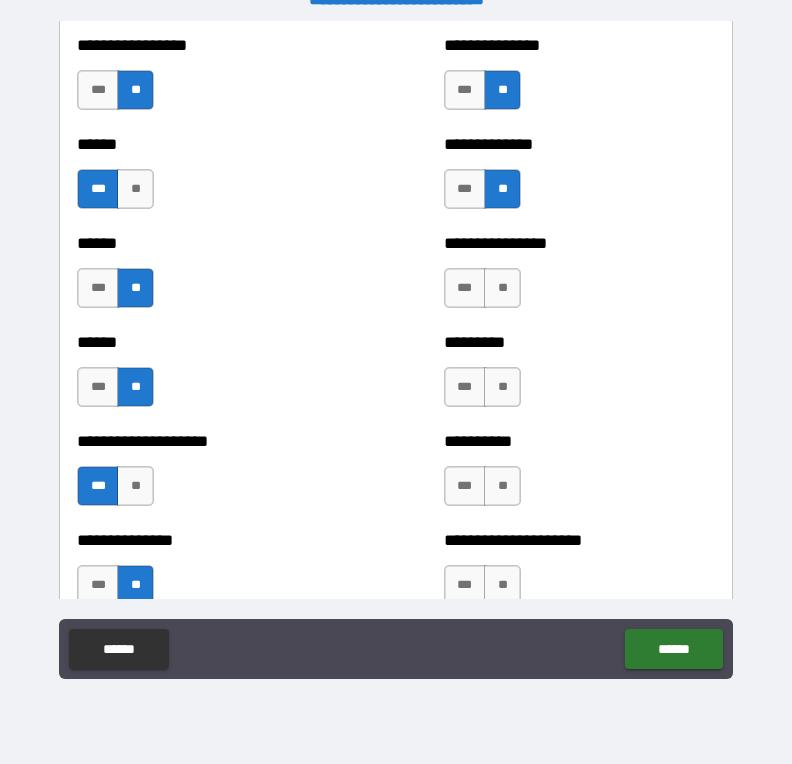 scroll, scrollTop: 2965, scrollLeft: 0, axis: vertical 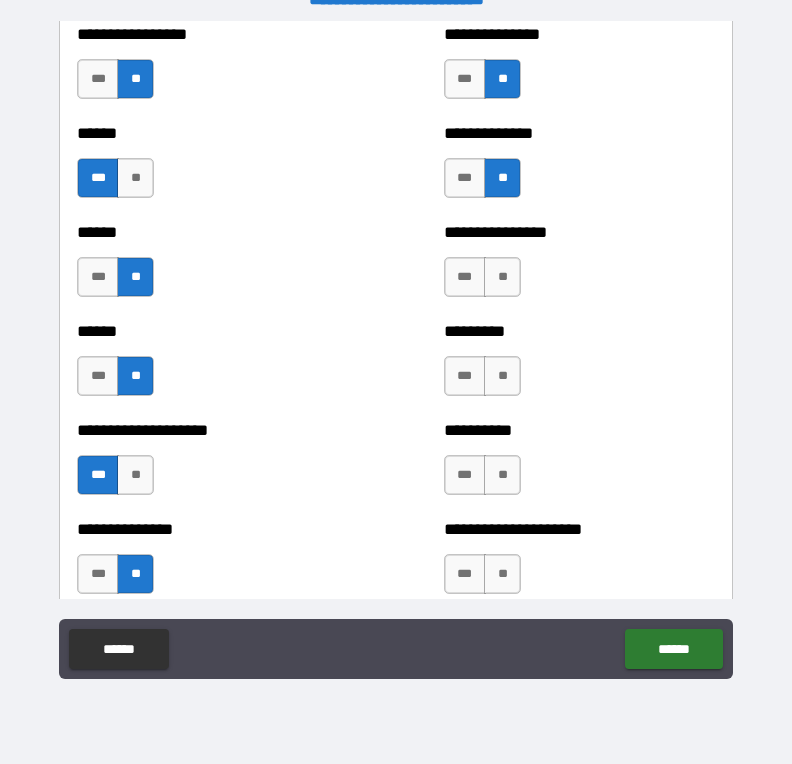 click on "**" at bounding box center (502, 277) 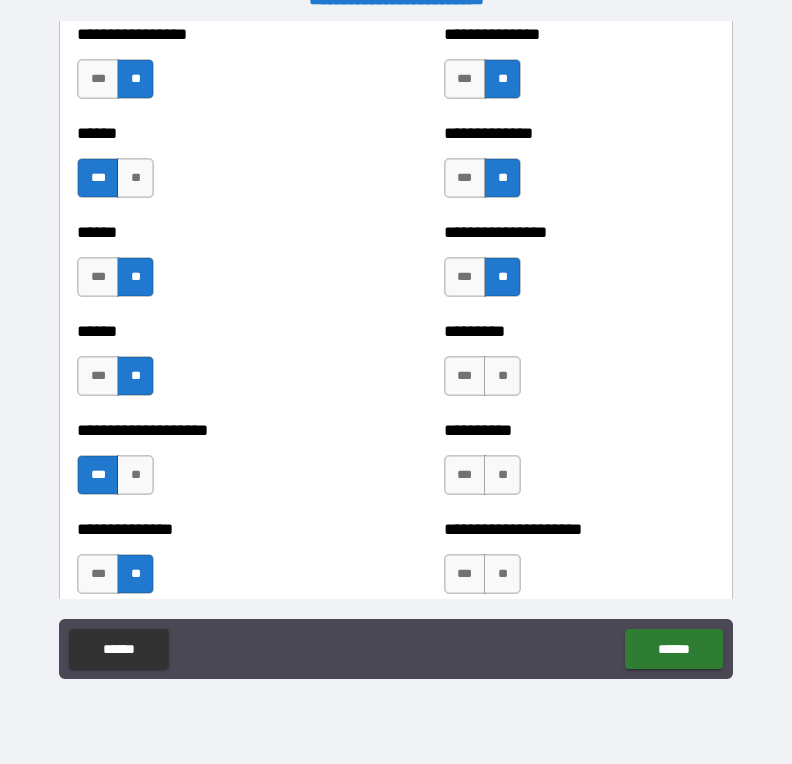 click on "**" at bounding box center [502, 376] 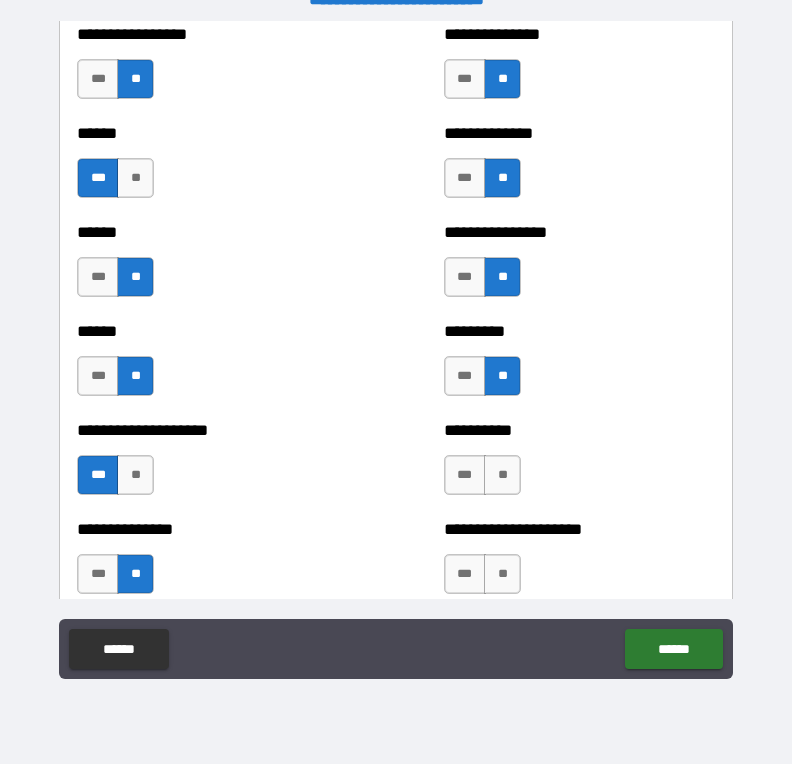 click on "**" at bounding box center (502, 475) 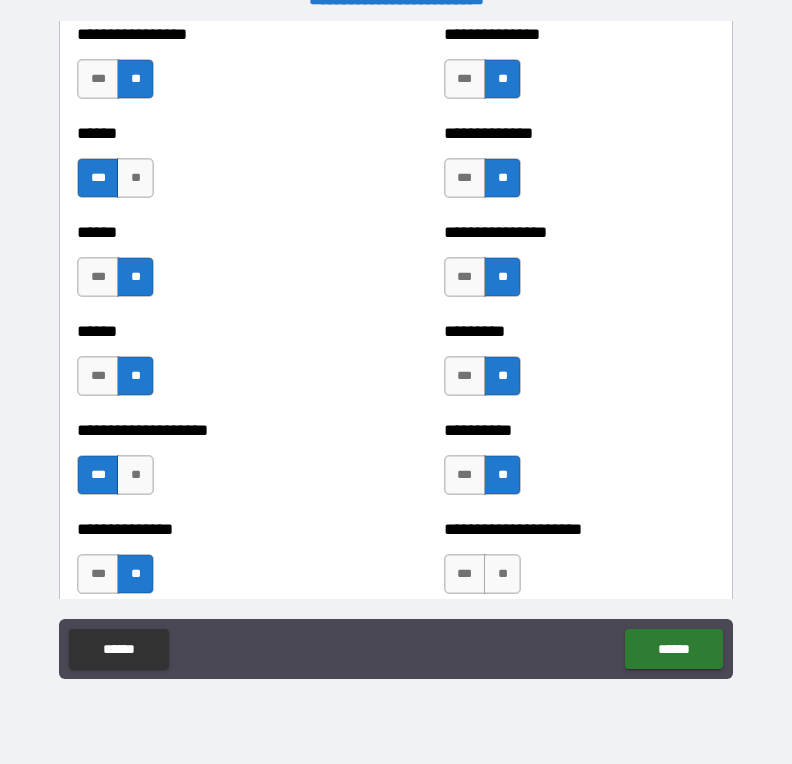 click on "**" at bounding box center (502, 574) 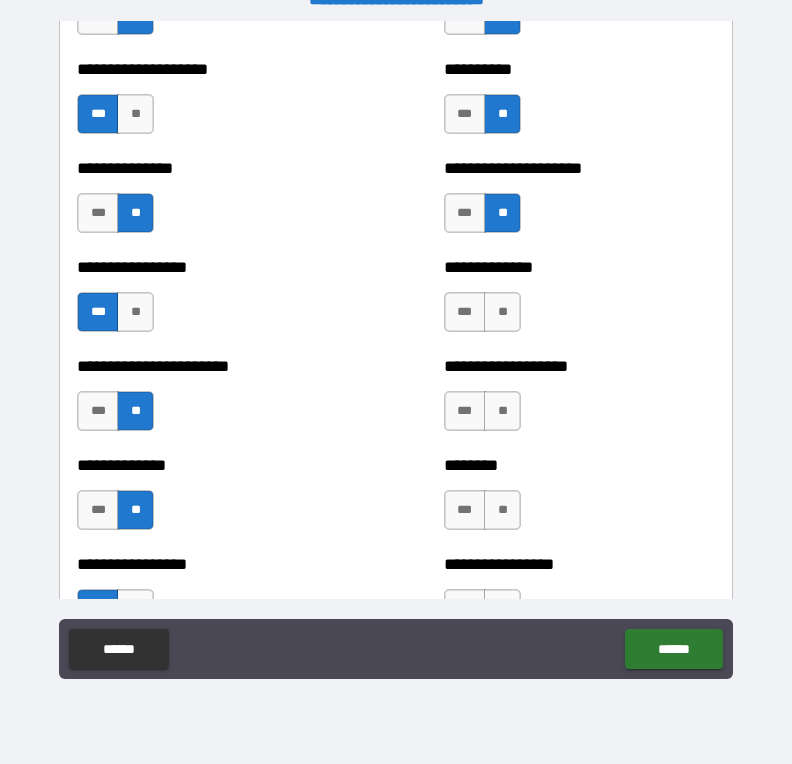 scroll, scrollTop: 3344, scrollLeft: 0, axis: vertical 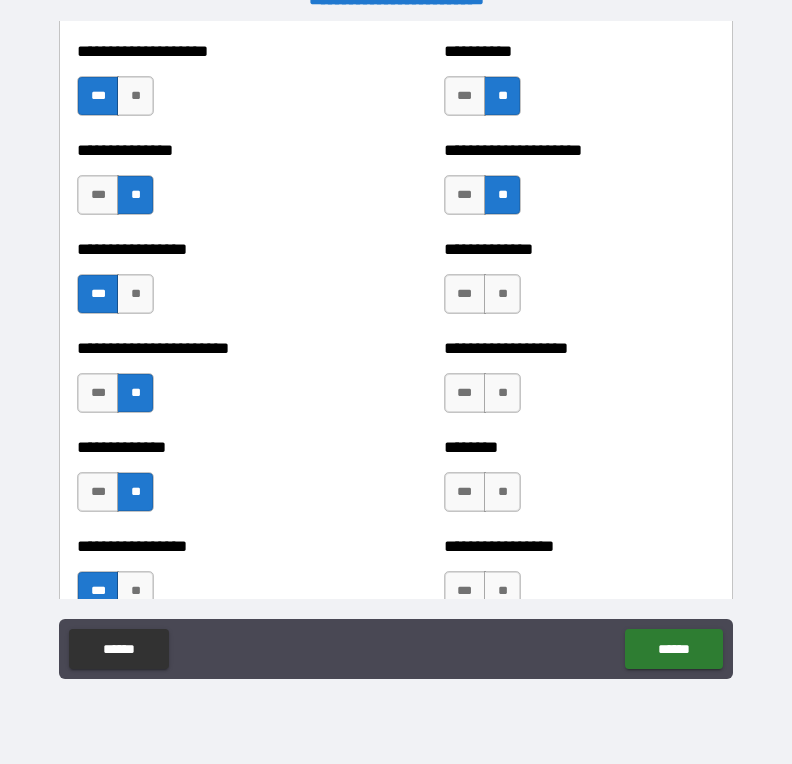 click on "**" at bounding box center (502, 294) 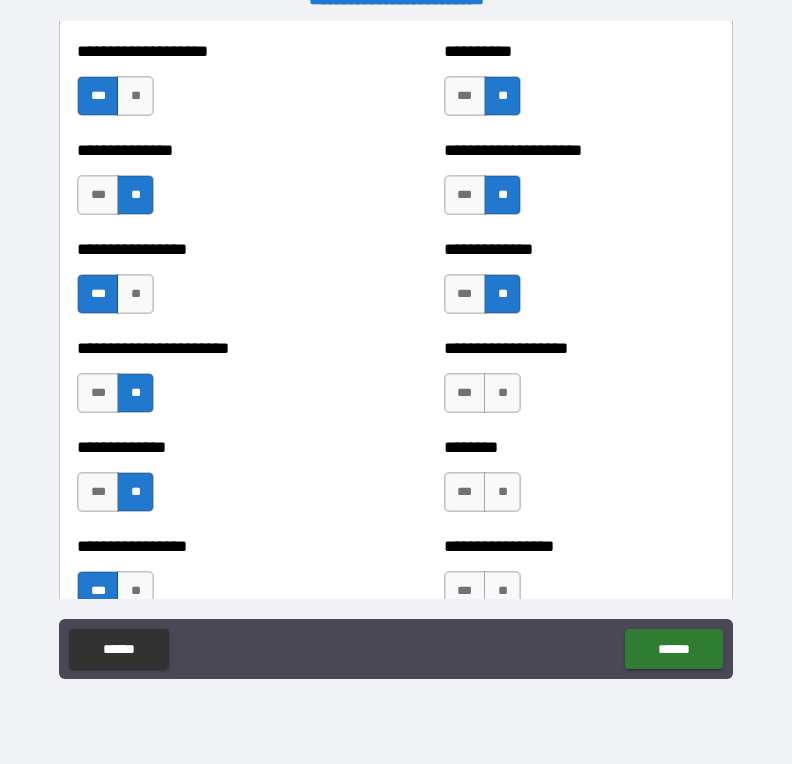 click on "**" at bounding box center [502, 393] 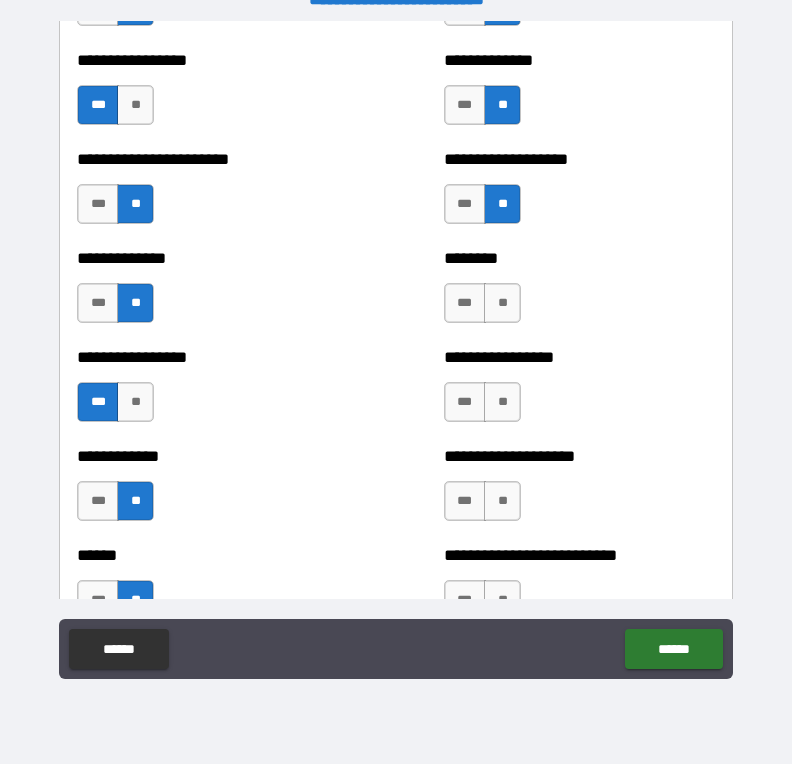 scroll, scrollTop: 3558, scrollLeft: 0, axis: vertical 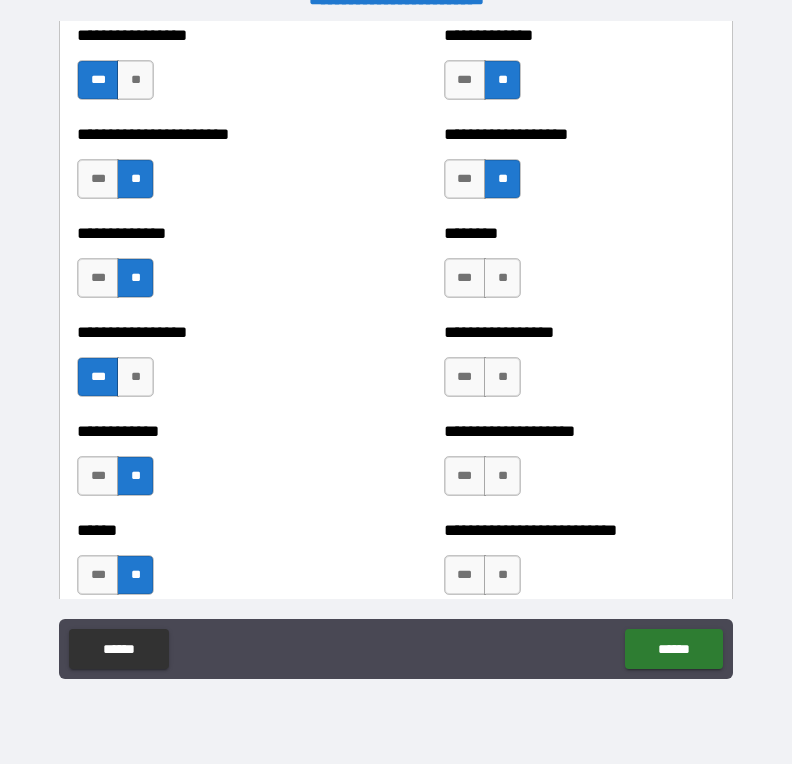 click on "**" at bounding box center (502, 278) 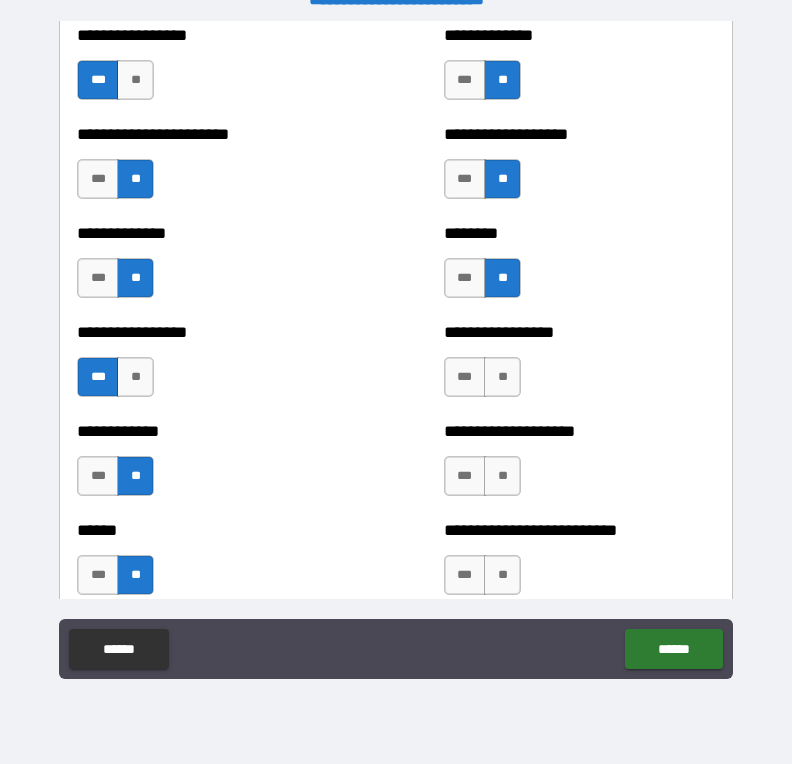 click on "**" at bounding box center (502, 278) 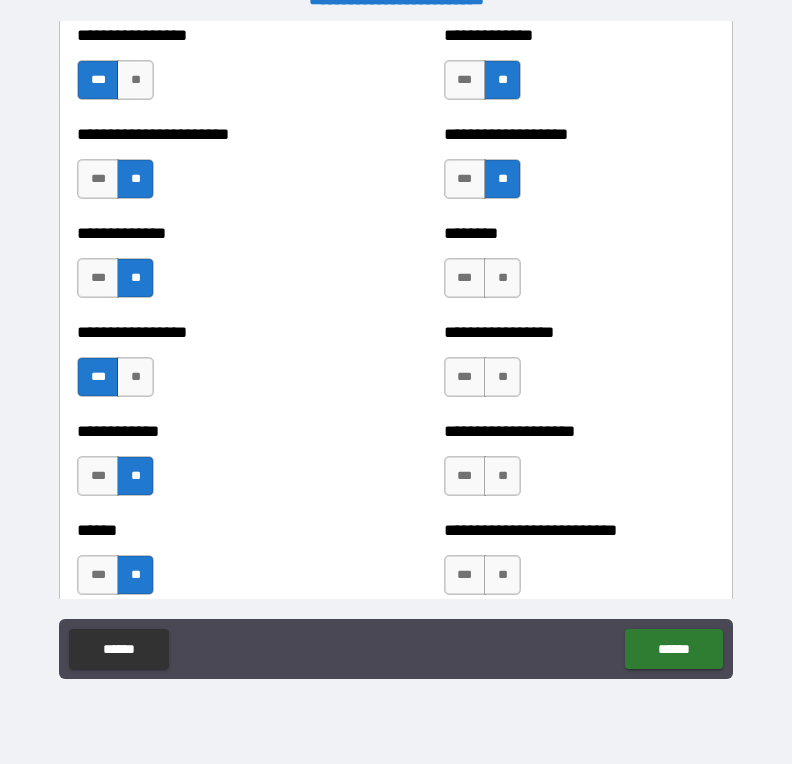 click on "**" at bounding box center [502, 278] 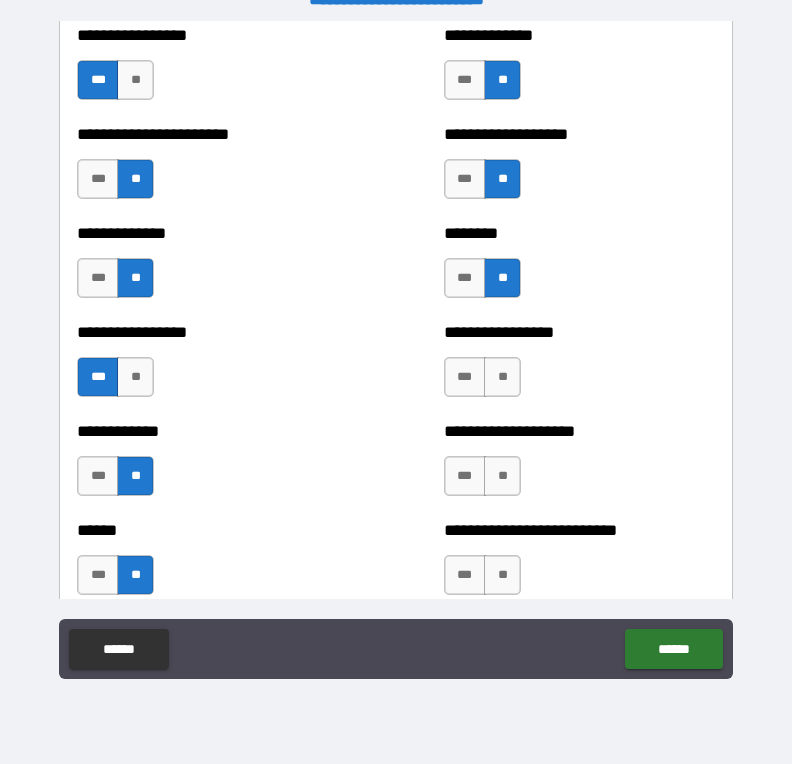 click on "**" at bounding box center (502, 377) 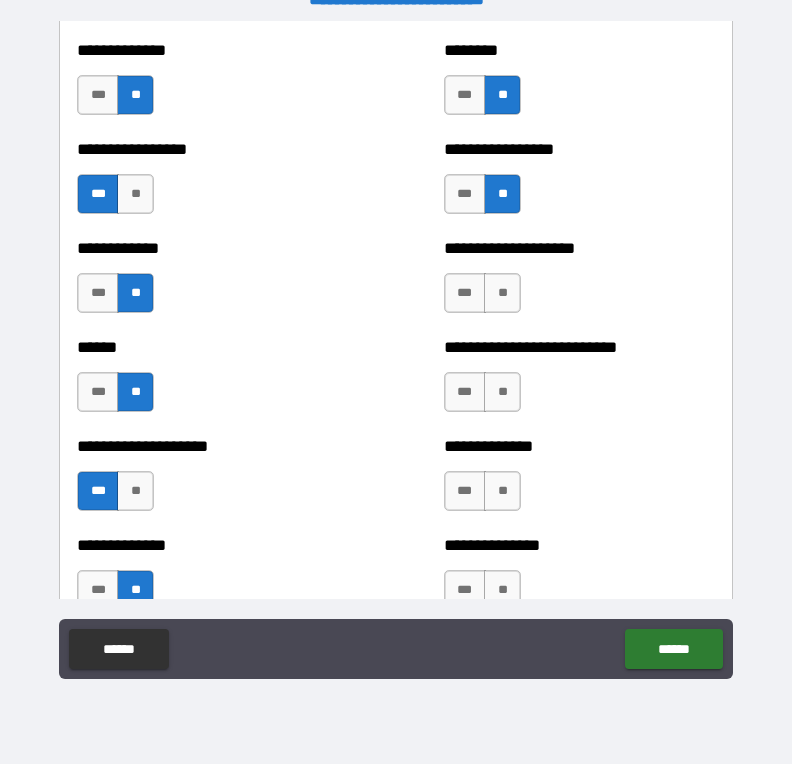 scroll, scrollTop: 3768, scrollLeft: 0, axis: vertical 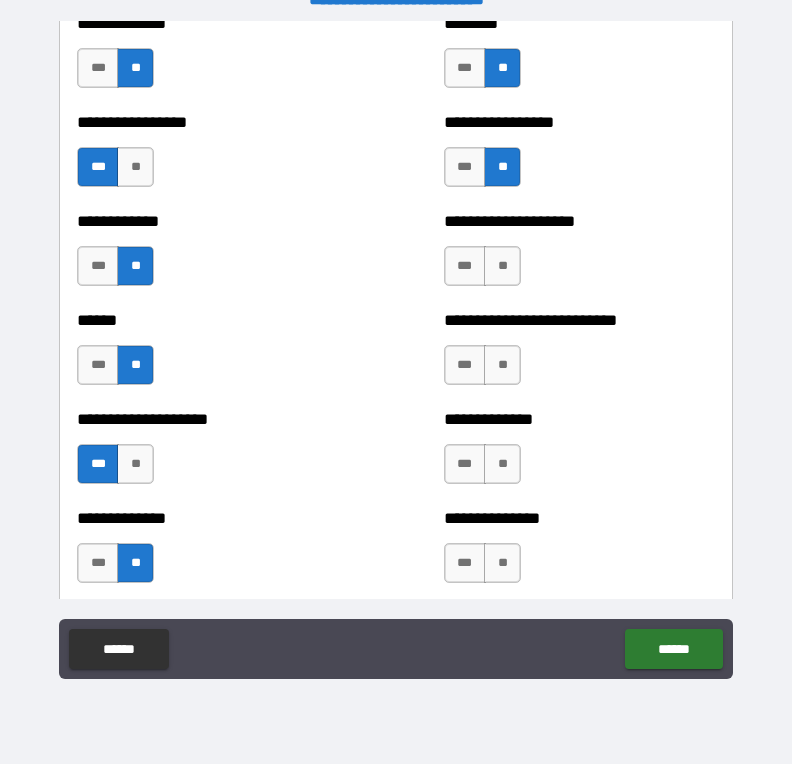 click on "**" at bounding box center (502, 266) 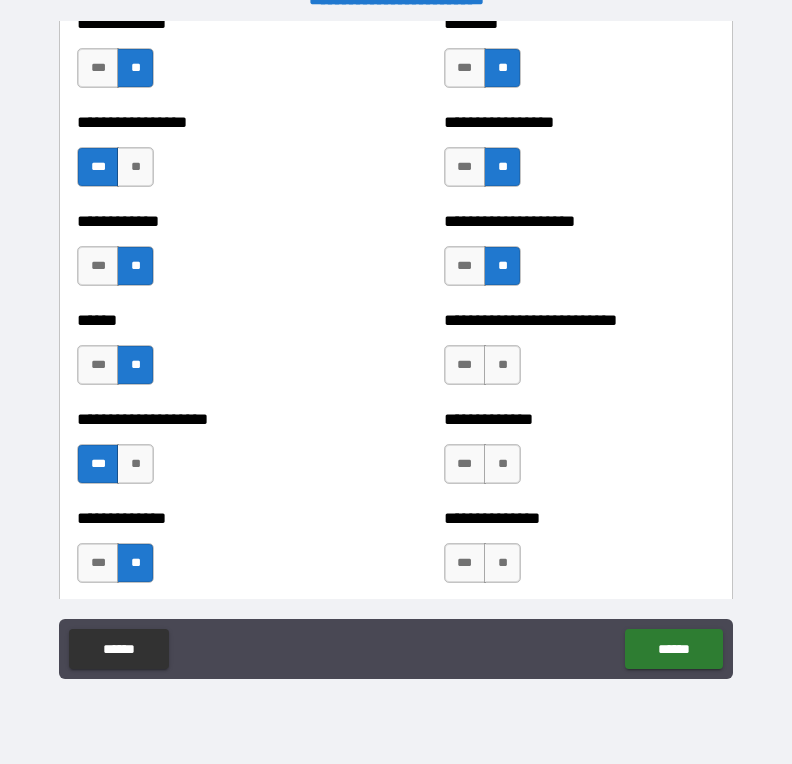 click on "**" at bounding box center (502, 365) 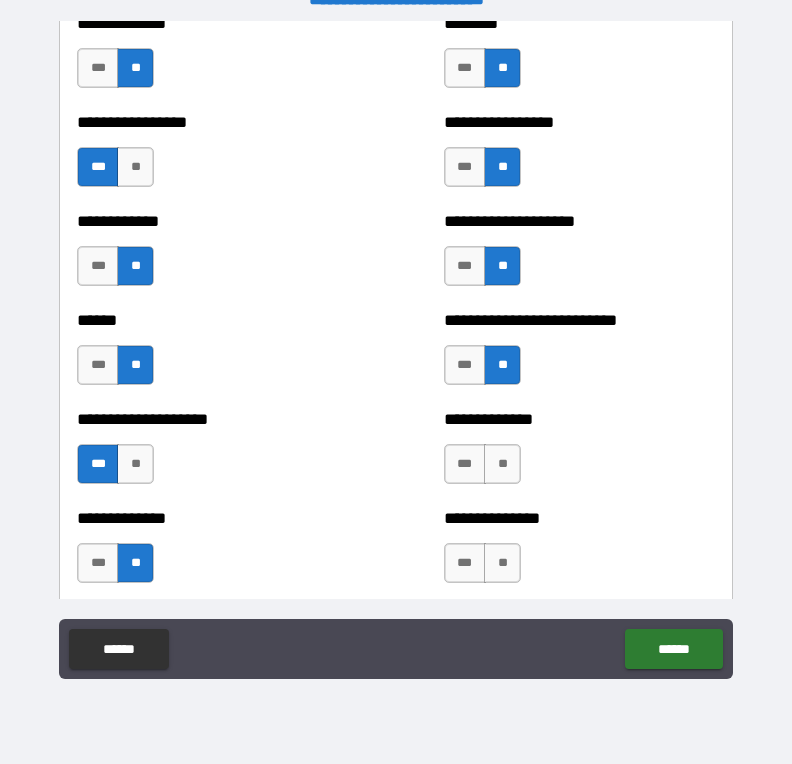 click on "***" at bounding box center (465, 464) 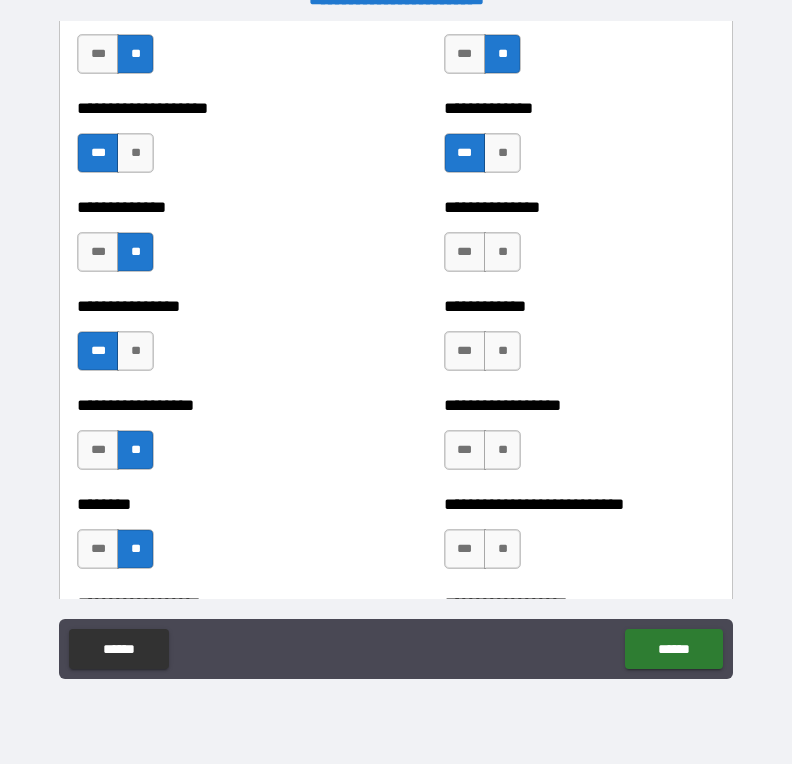 scroll, scrollTop: 4088, scrollLeft: 0, axis: vertical 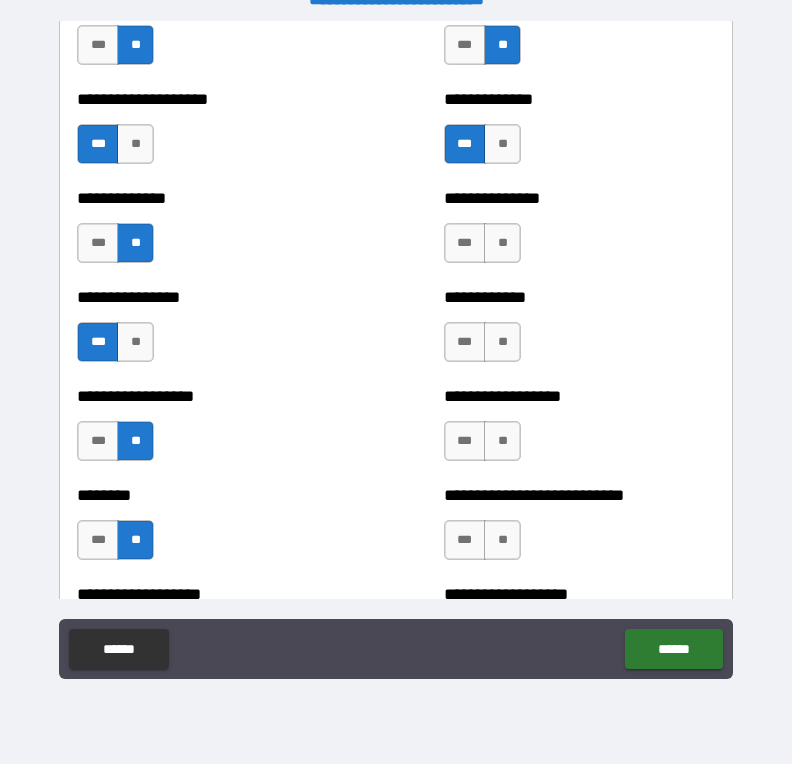click on "**" at bounding box center (502, 243) 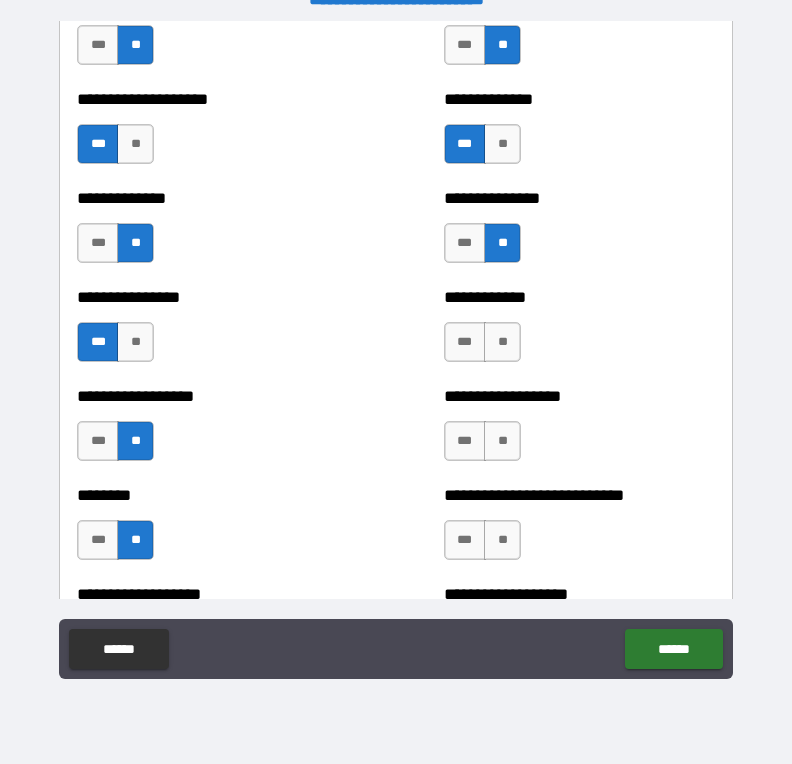 click on "**" at bounding box center (502, 342) 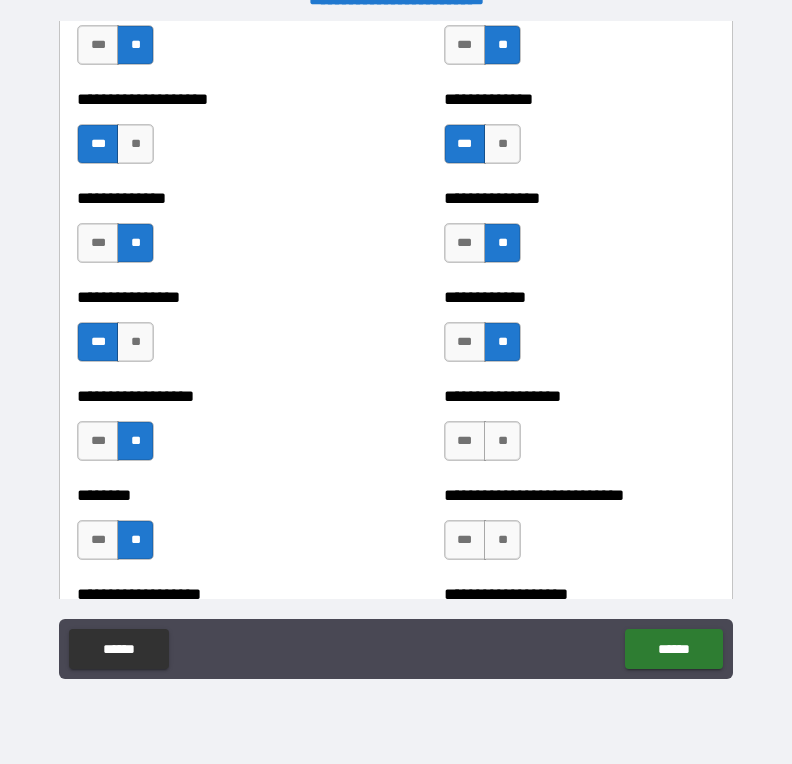 click on "**" at bounding box center (502, 441) 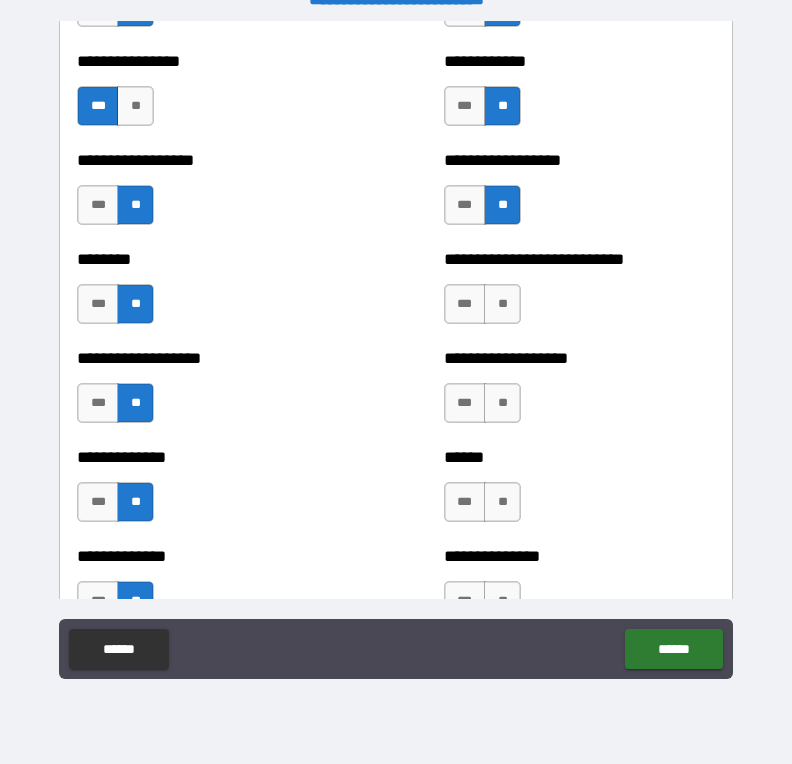 scroll, scrollTop: 4325, scrollLeft: 0, axis: vertical 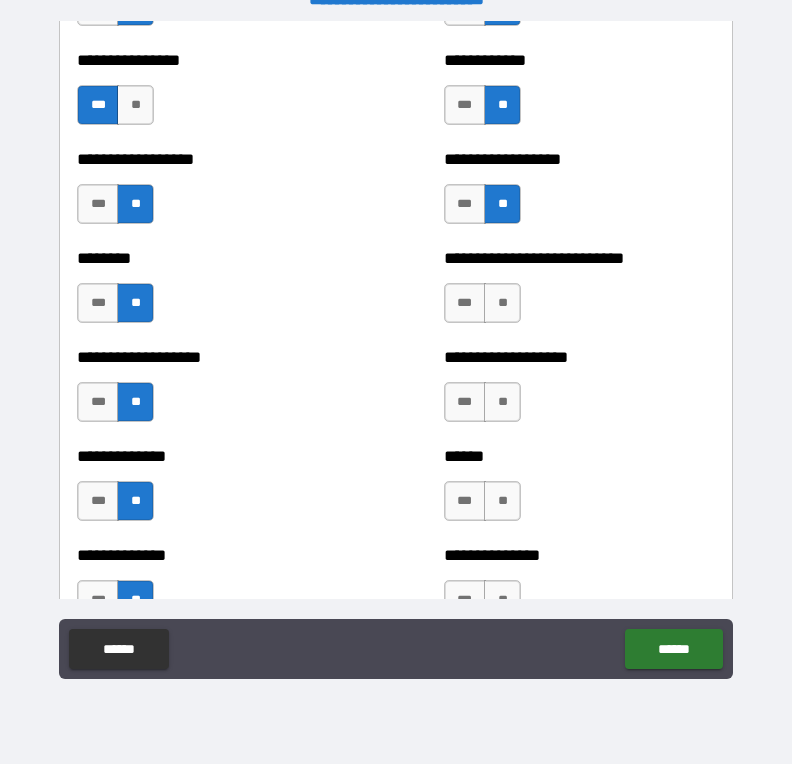 click on "**" at bounding box center [502, 303] 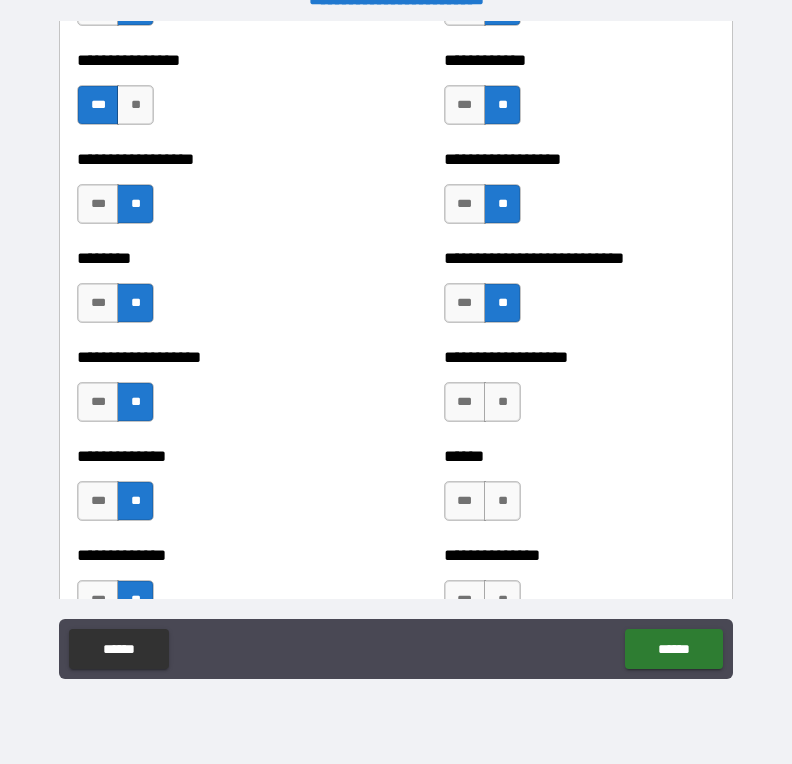 click on "**" at bounding box center (502, 402) 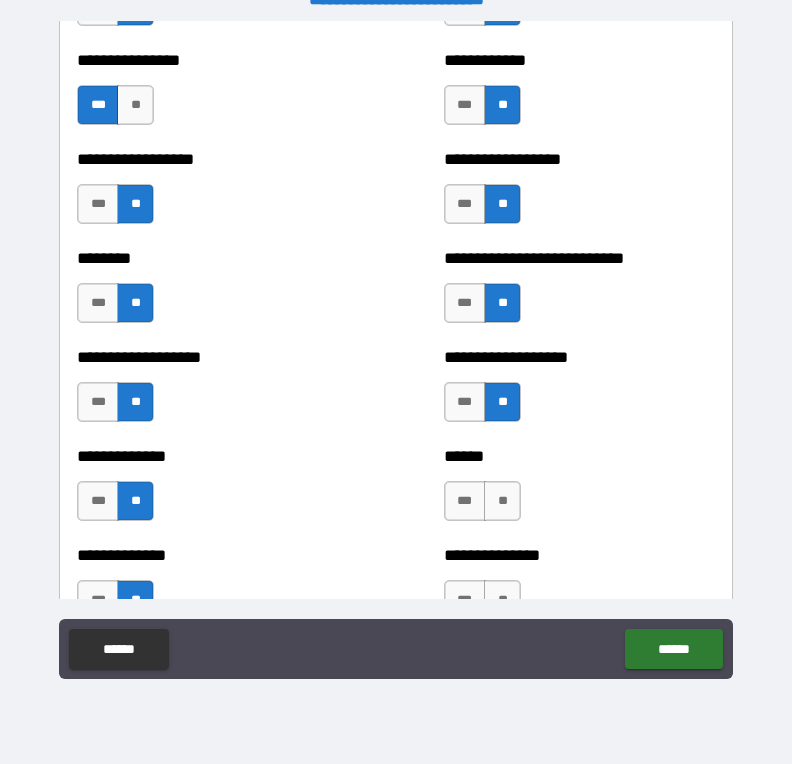 click on "**" at bounding box center [502, 501] 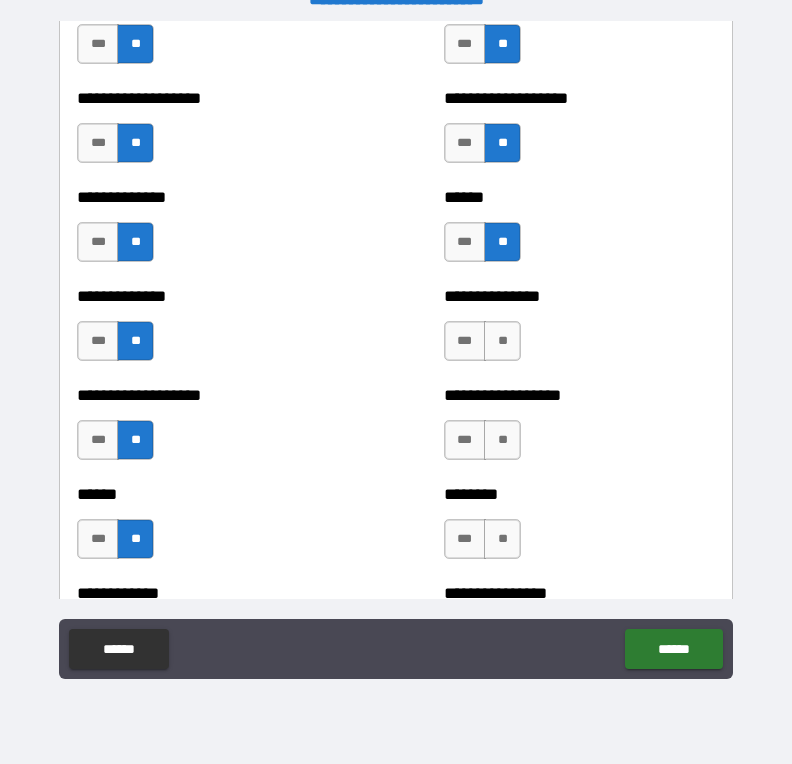 scroll, scrollTop: 4583, scrollLeft: 0, axis: vertical 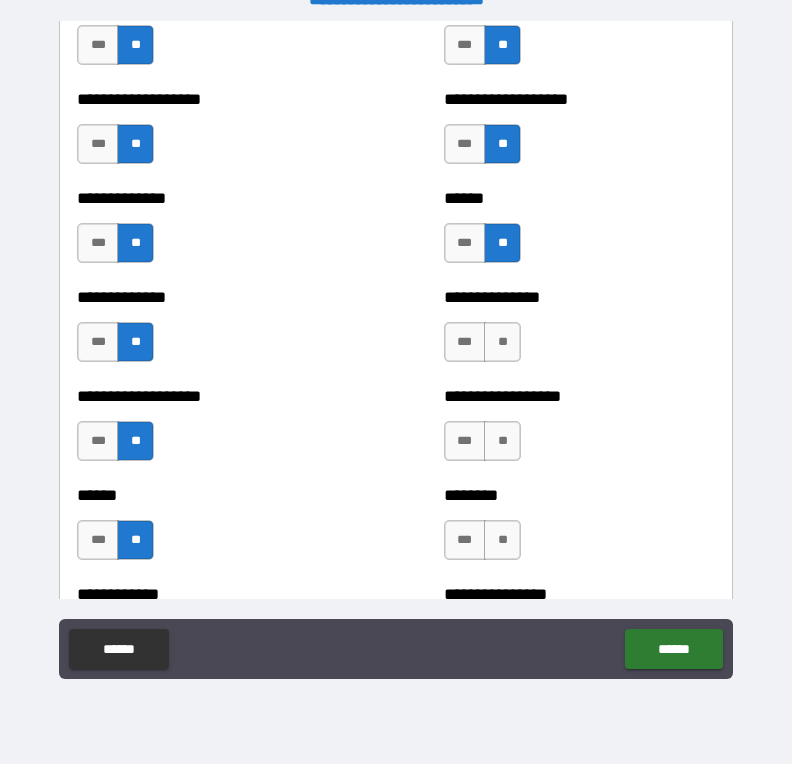 click on "**" at bounding box center (502, 342) 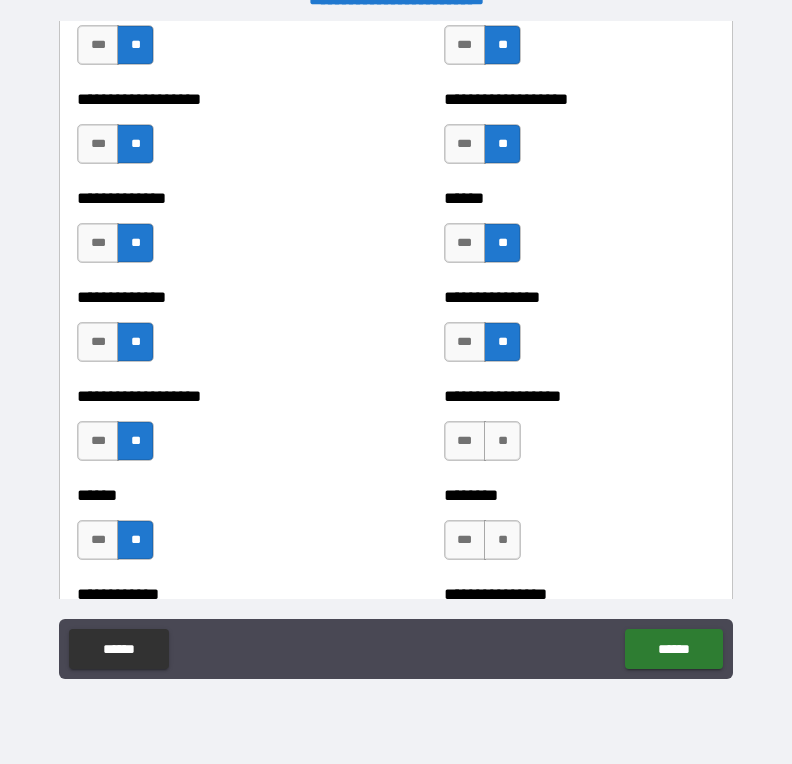 click on "**" at bounding box center [502, 441] 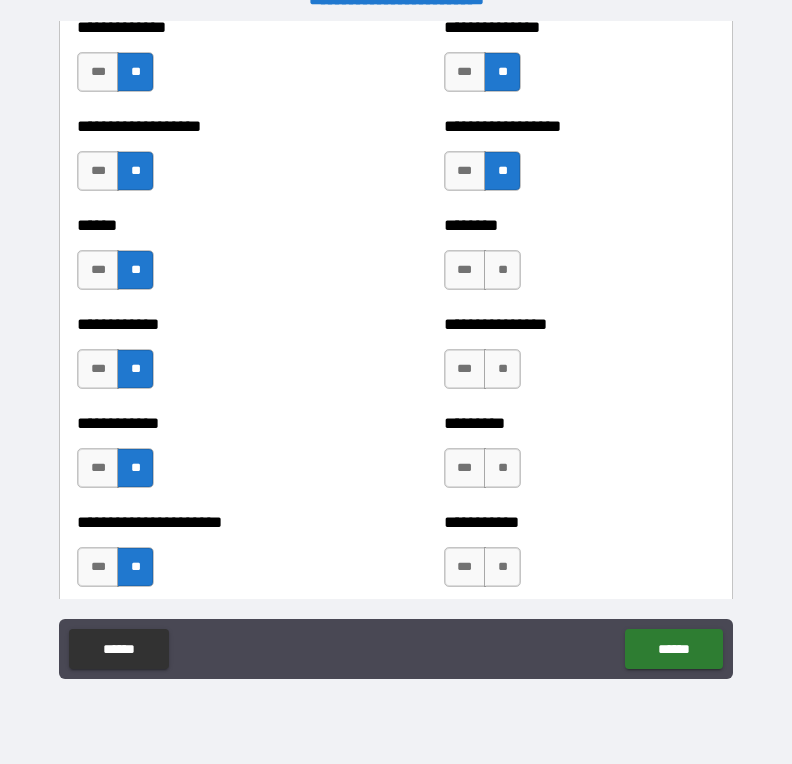 scroll, scrollTop: 4855, scrollLeft: 0, axis: vertical 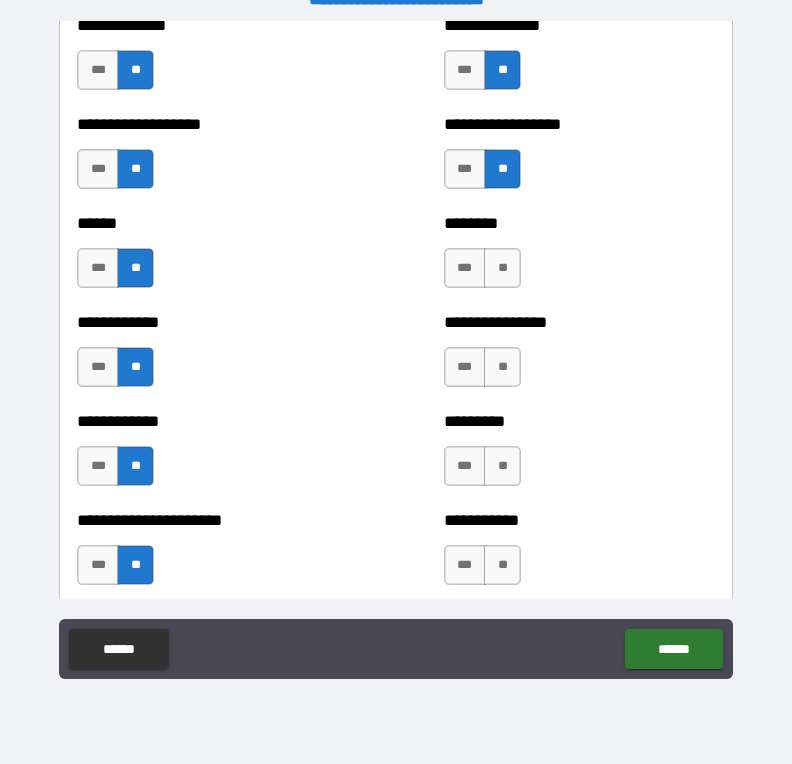 click on "**" at bounding box center [502, 268] 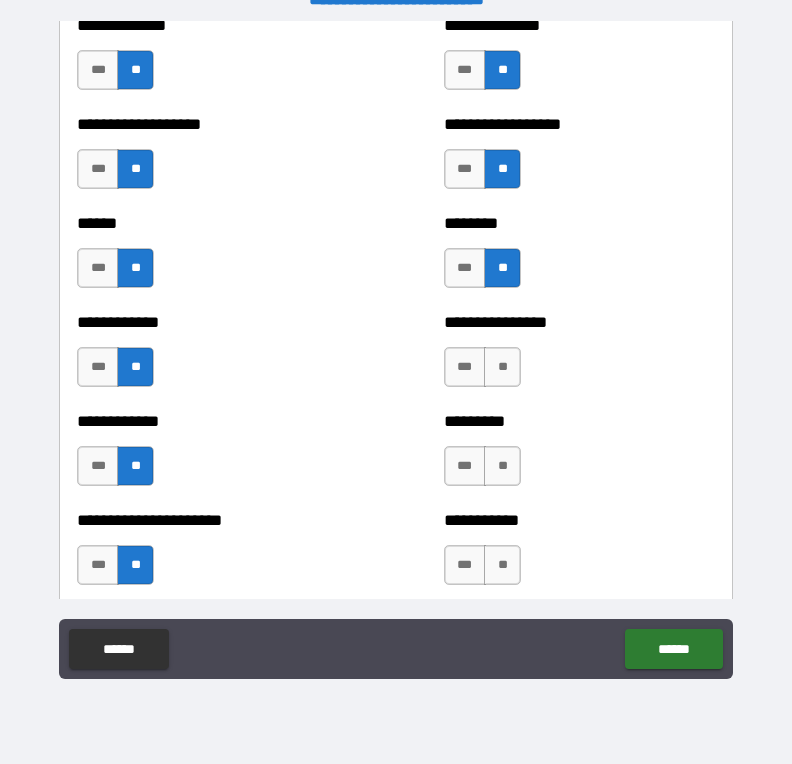 click on "**" at bounding box center (502, 367) 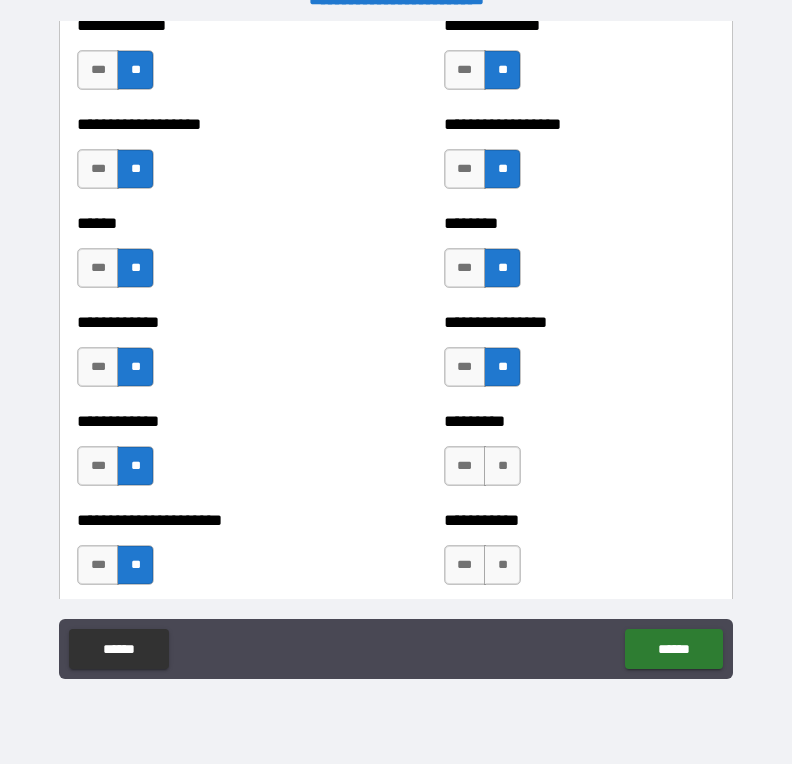 click on "**" at bounding box center [502, 466] 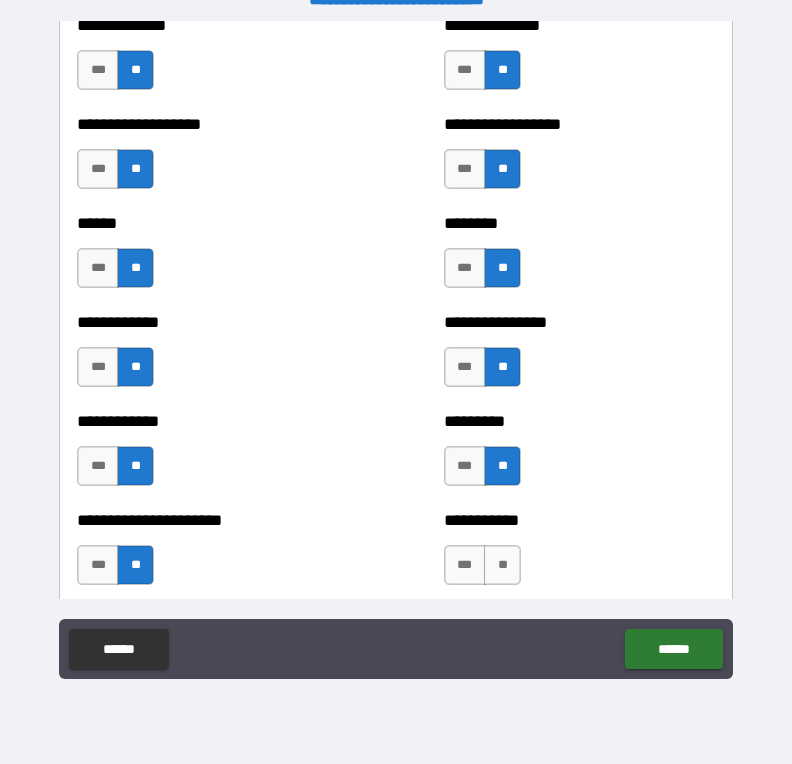 click on "**" at bounding box center (502, 565) 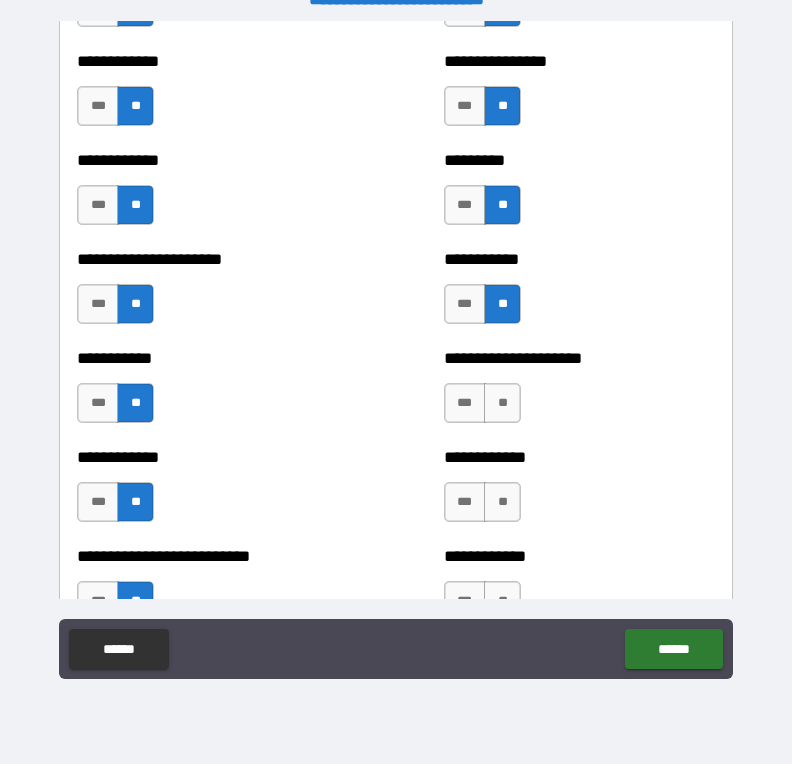 scroll, scrollTop: 5124, scrollLeft: 0, axis: vertical 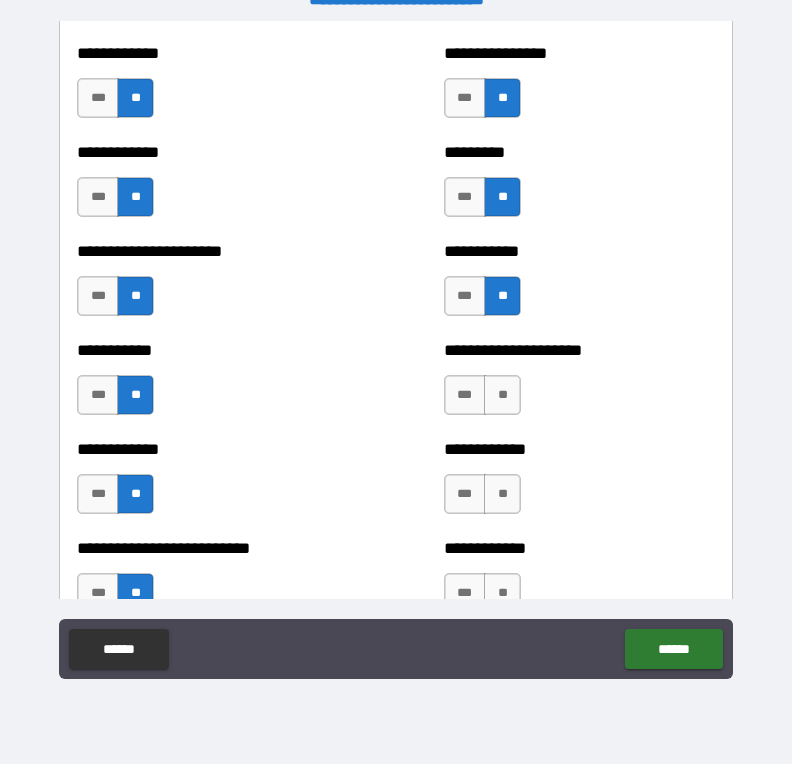 click on "**" at bounding box center (502, 395) 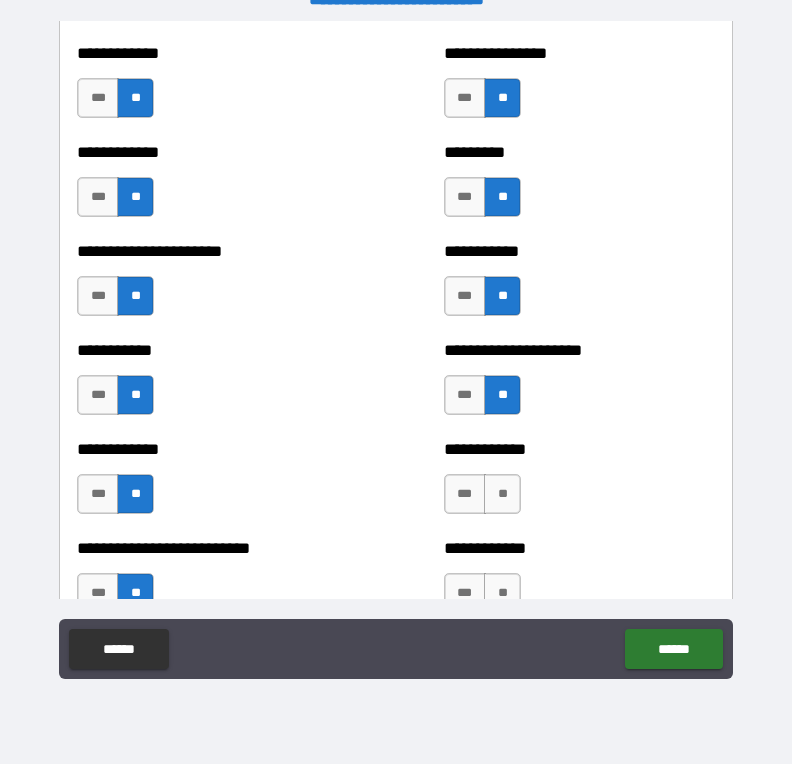 click on "**" at bounding box center [502, 494] 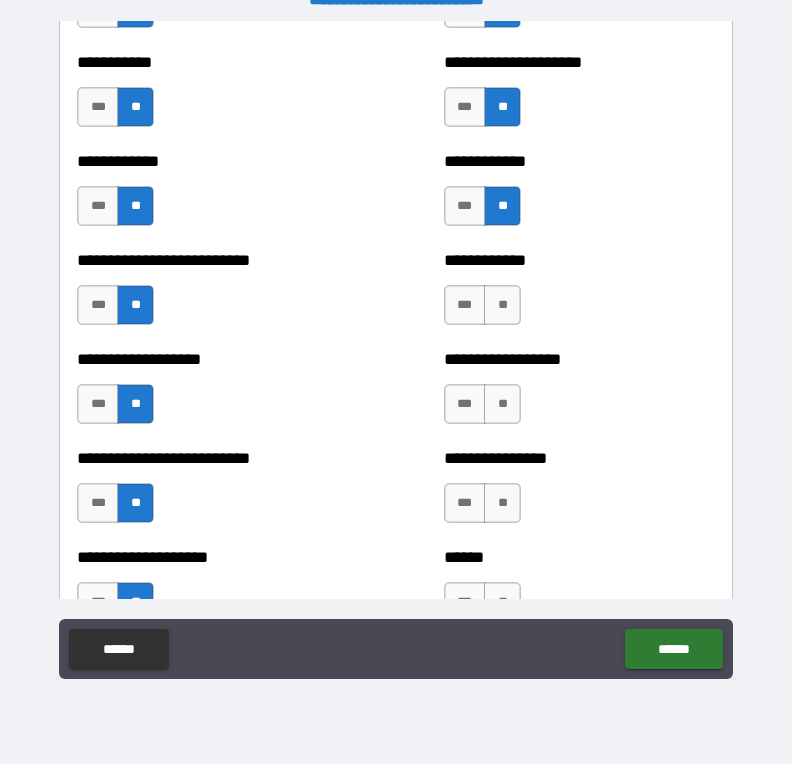 scroll, scrollTop: 5419, scrollLeft: 0, axis: vertical 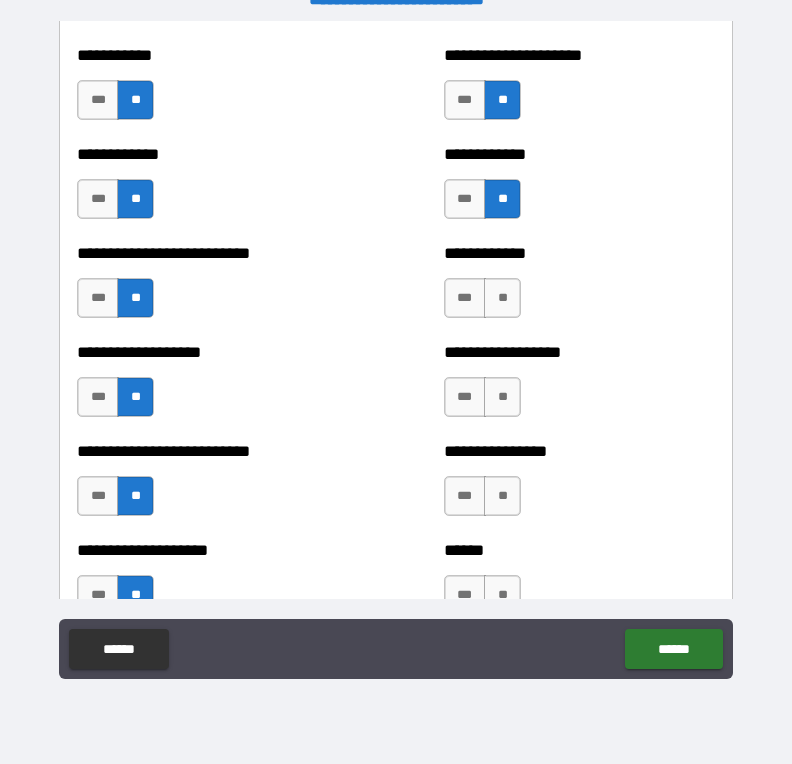 click on "**" at bounding box center [502, 298] 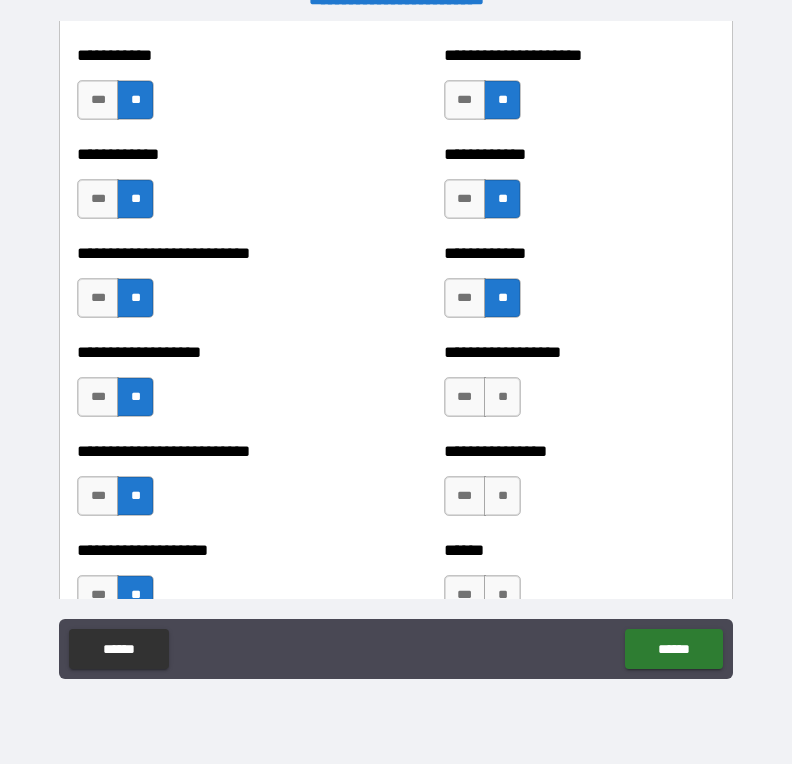 click on "**" at bounding box center (502, 397) 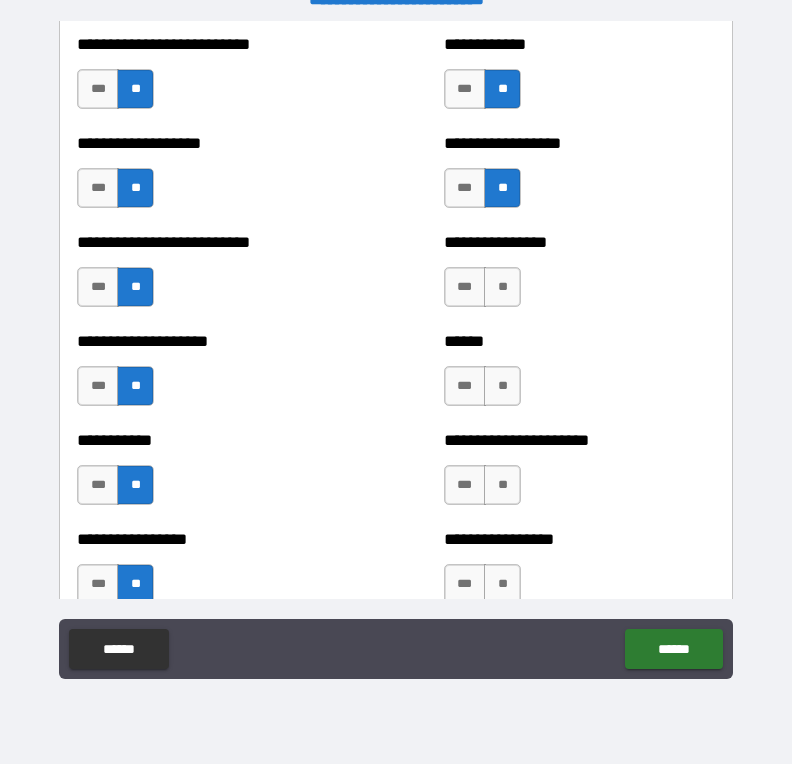 scroll, scrollTop: 5639, scrollLeft: 0, axis: vertical 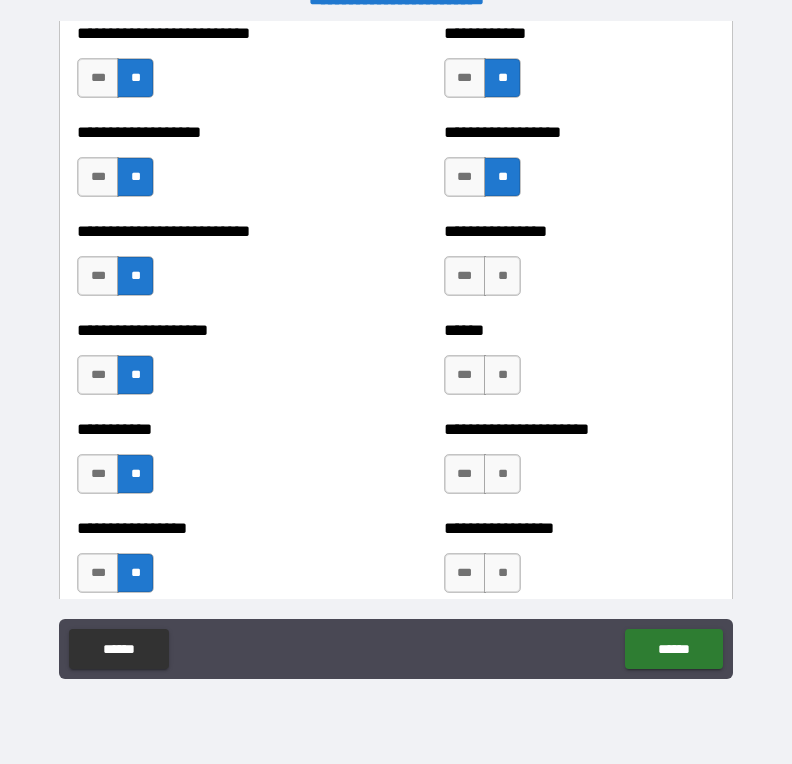 click on "**" at bounding box center (502, 276) 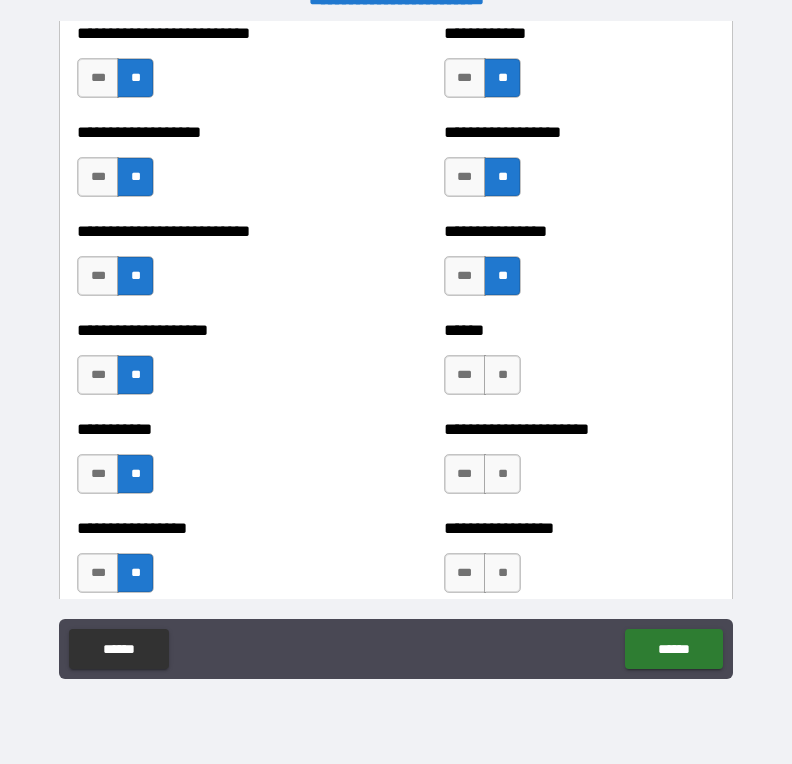 click on "**" at bounding box center [502, 375] 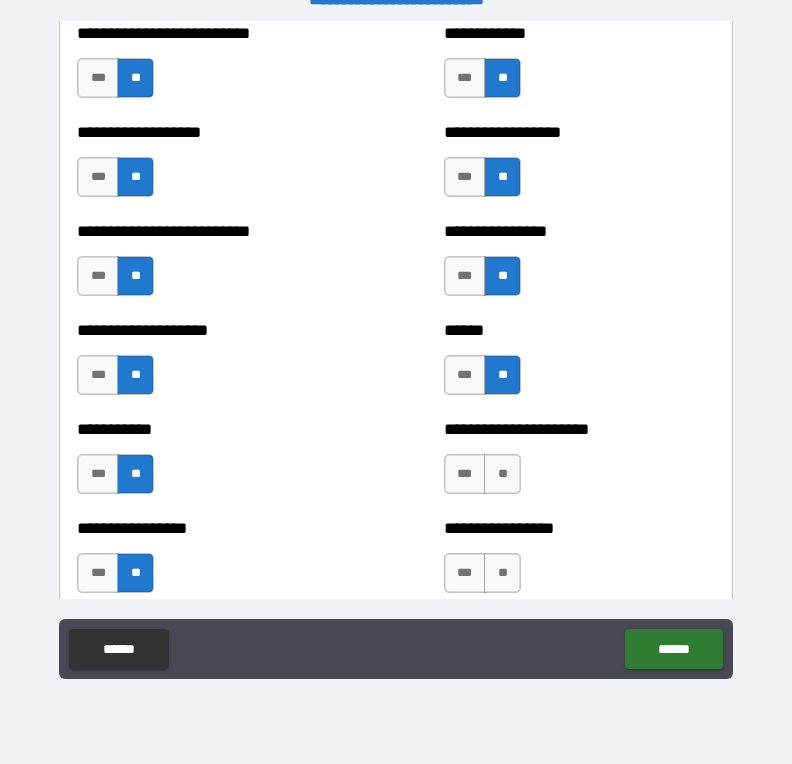 click on "**" at bounding box center [502, 474] 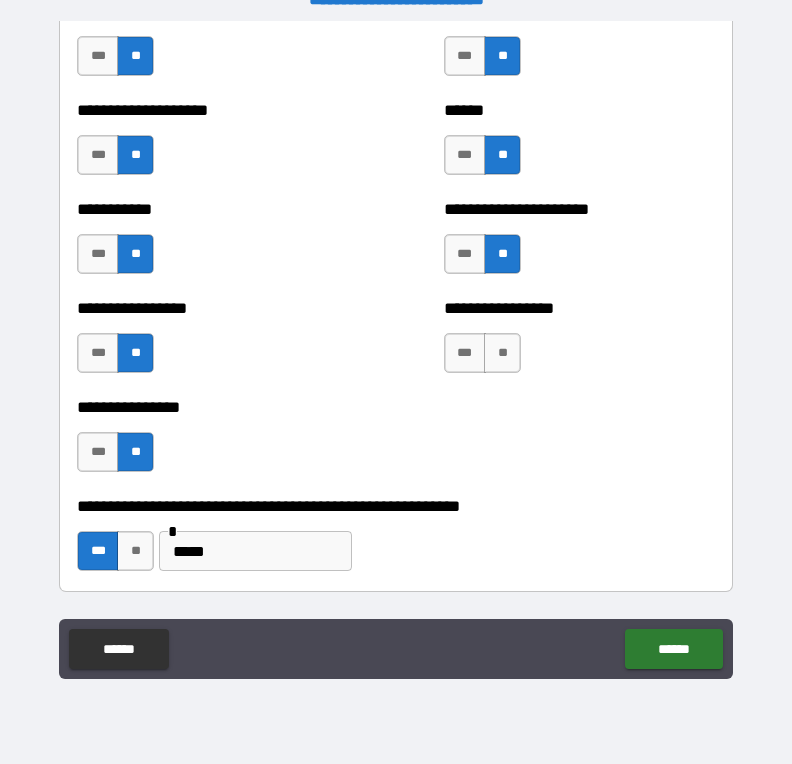 scroll, scrollTop: 5907, scrollLeft: 0, axis: vertical 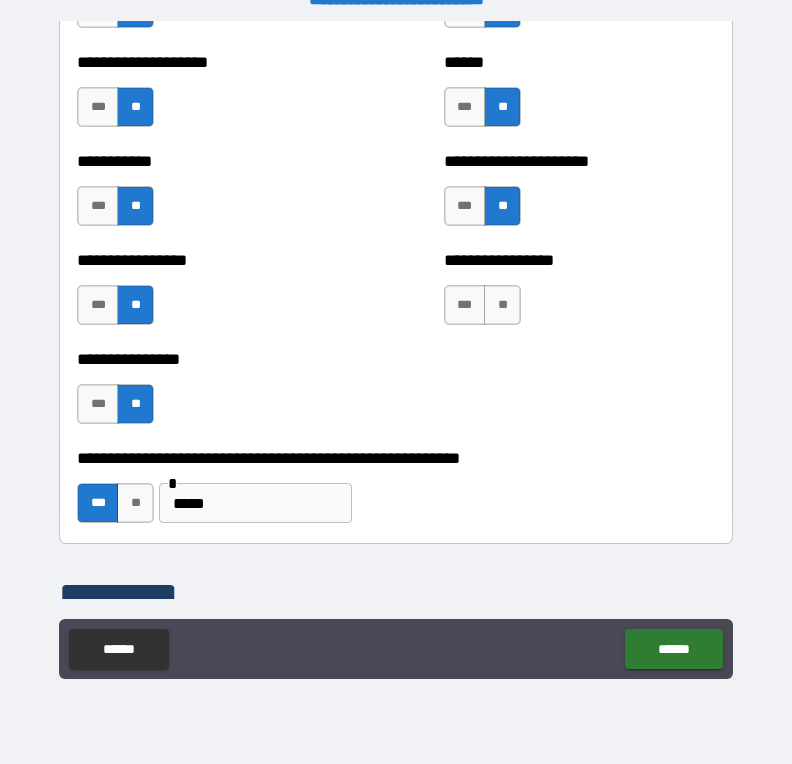 click on "**" at bounding box center (502, 305) 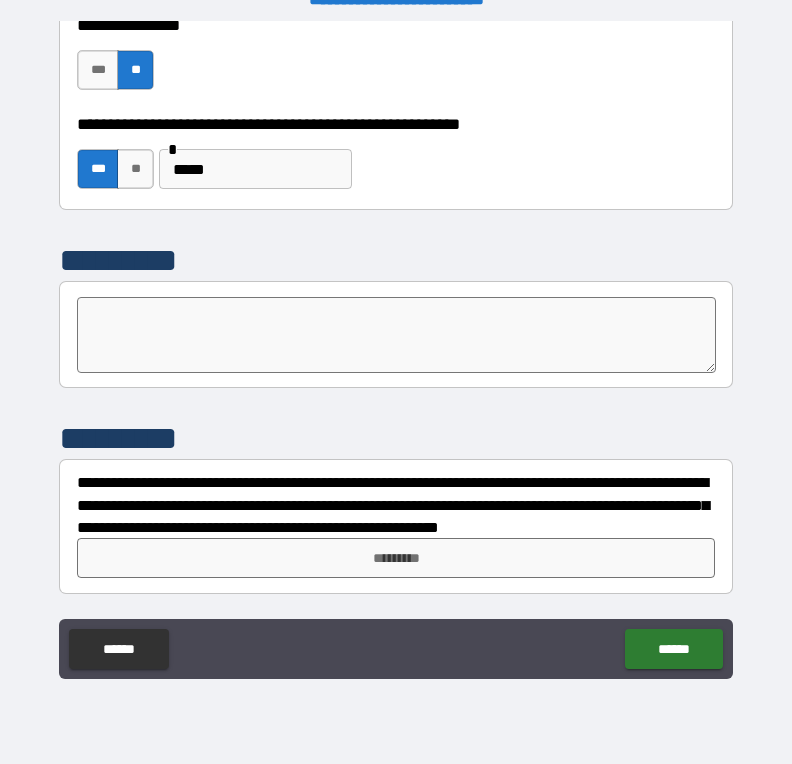 scroll, scrollTop: 6241, scrollLeft: 0, axis: vertical 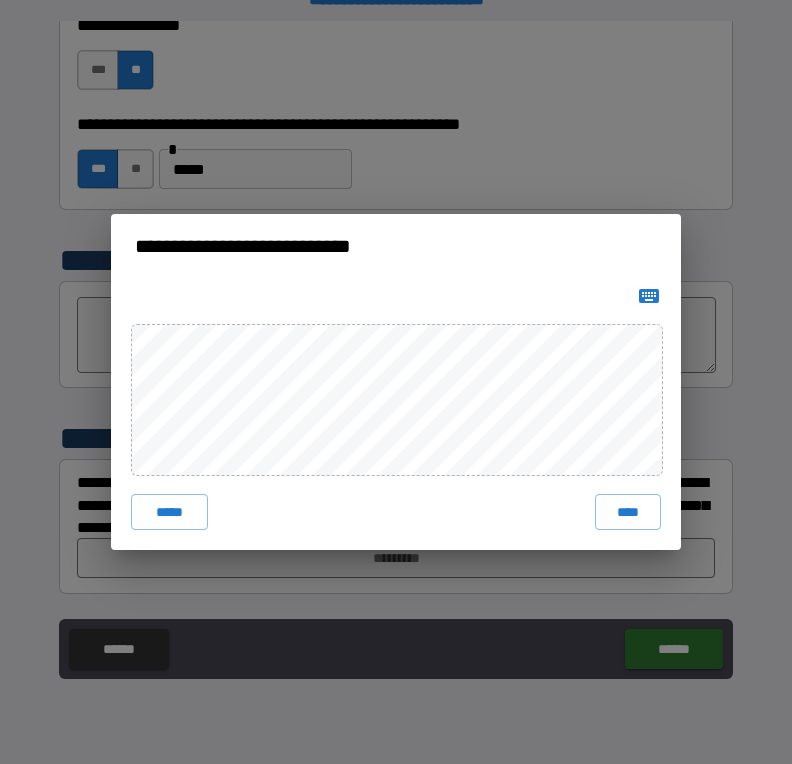 click on "****" at bounding box center (628, 512) 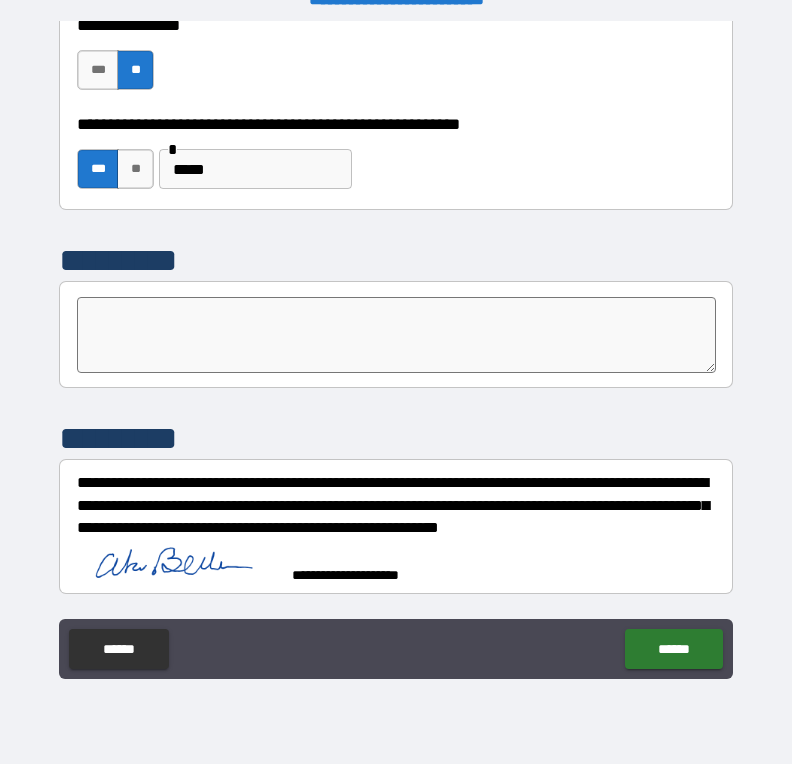 scroll, scrollTop: 6231, scrollLeft: 0, axis: vertical 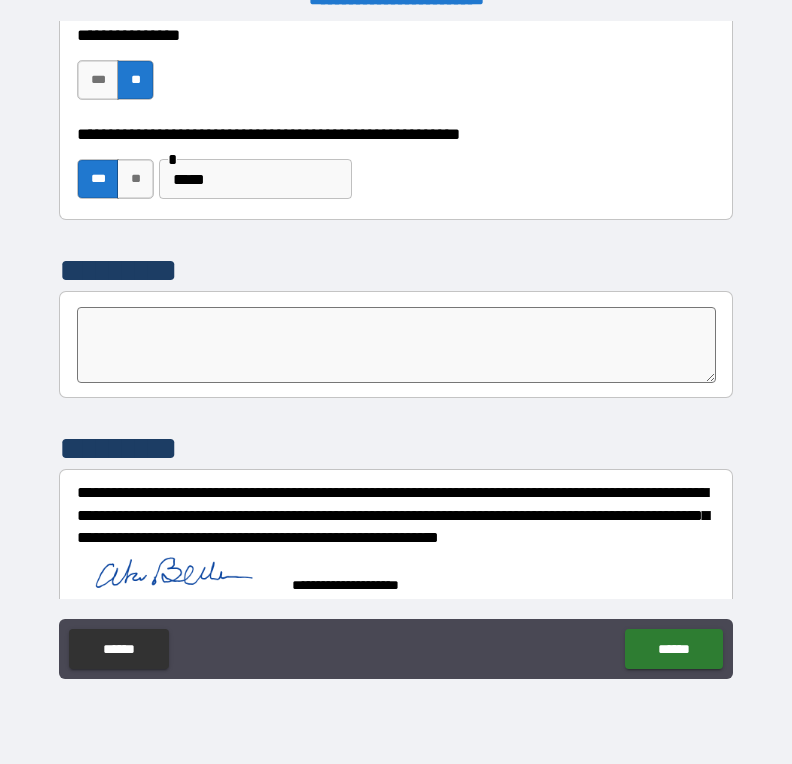 click on "******" at bounding box center [673, 649] 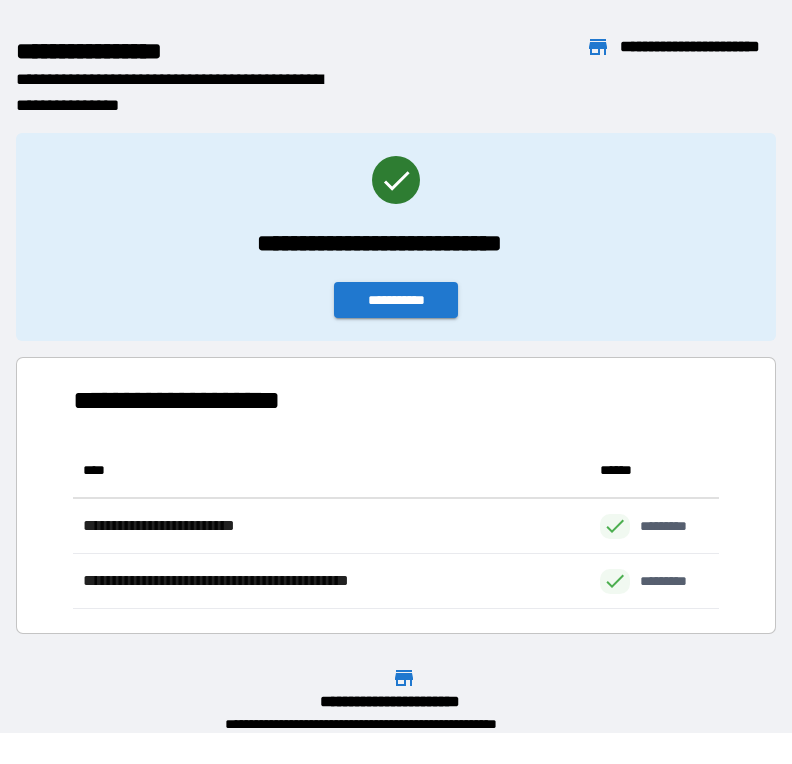 scroll, scrollTop: 166, scrollLeft: 646, axis: both 